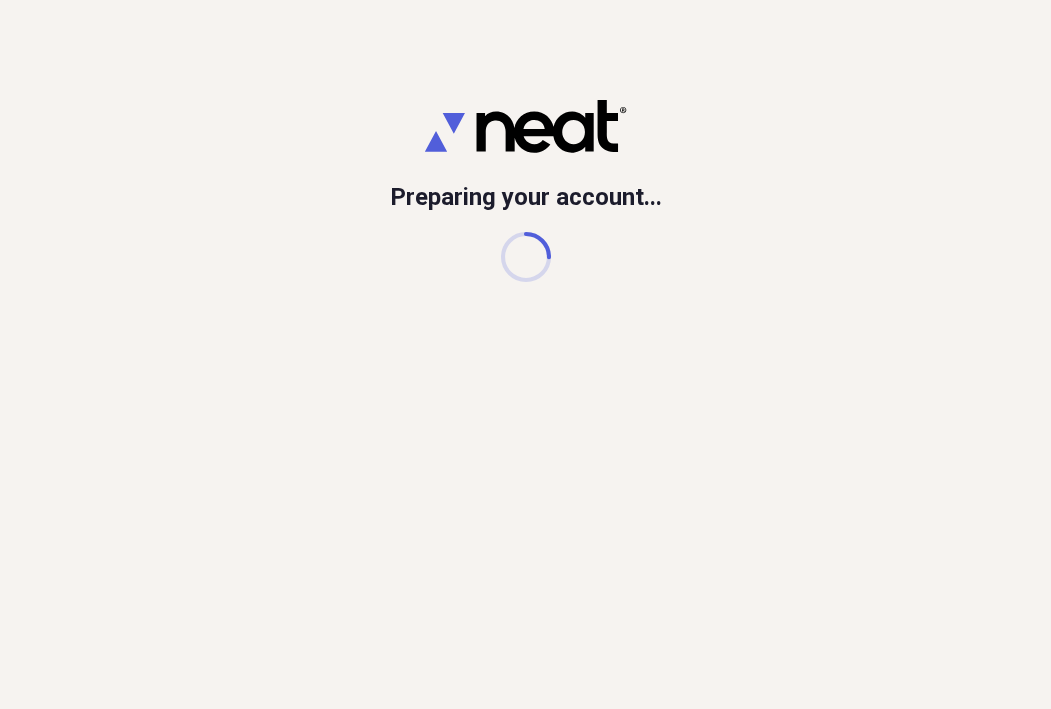 scroll, scrollTop: 0, scrollLeft: 0, axis: both 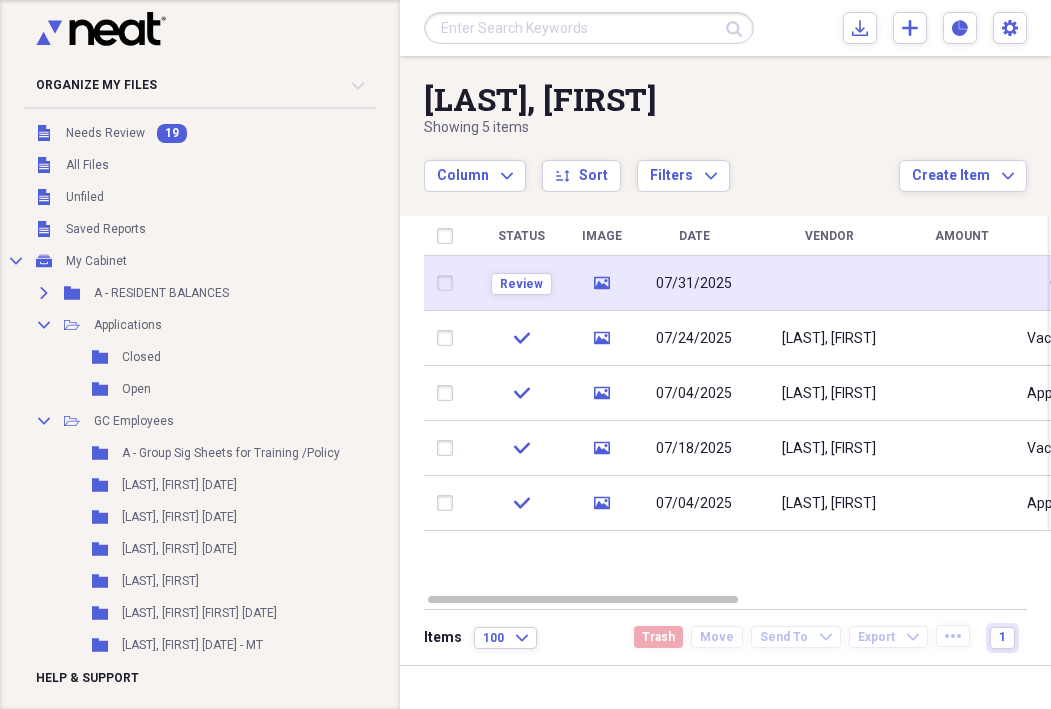 click on "07/31/2025" at bounding box center [694, 284] 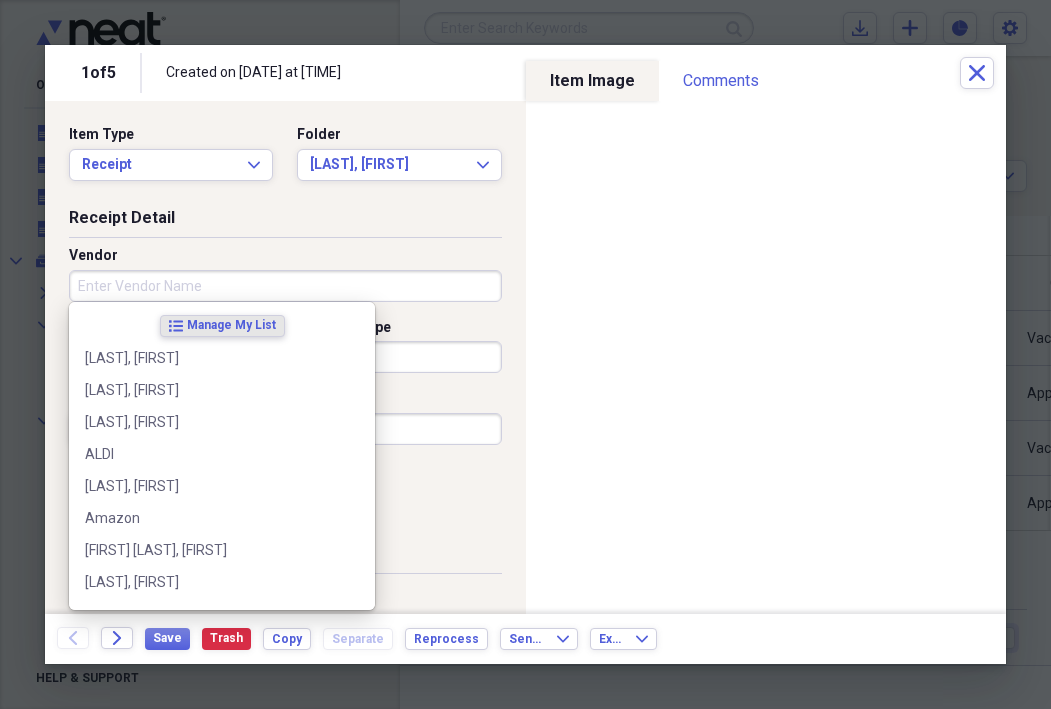 click on "Vendor" at bounding box center [285, 286] 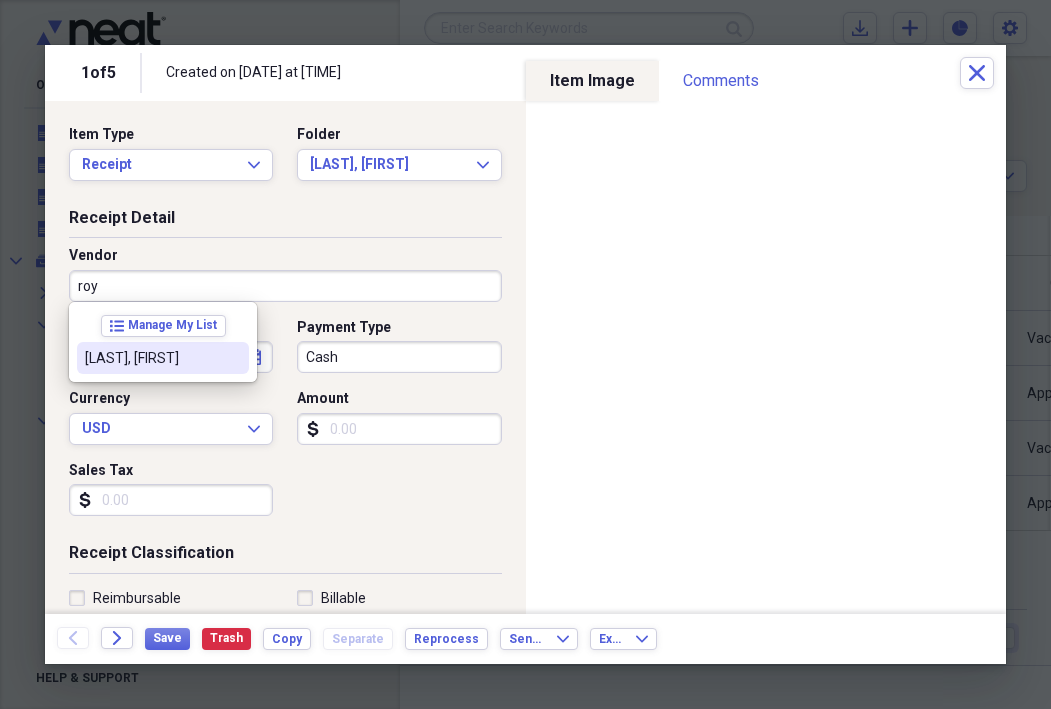click on "[LAST], [FIRST]" at bounding box center (151, 358) 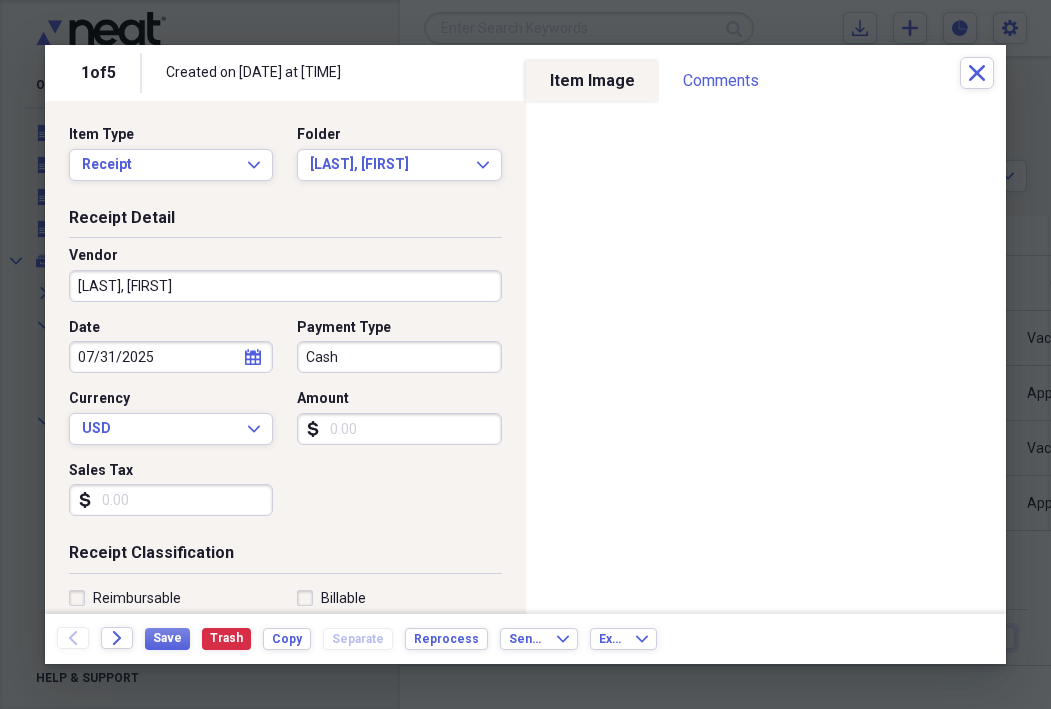 type on "Vaccinations, TB, Flu, Covid, Hep B" 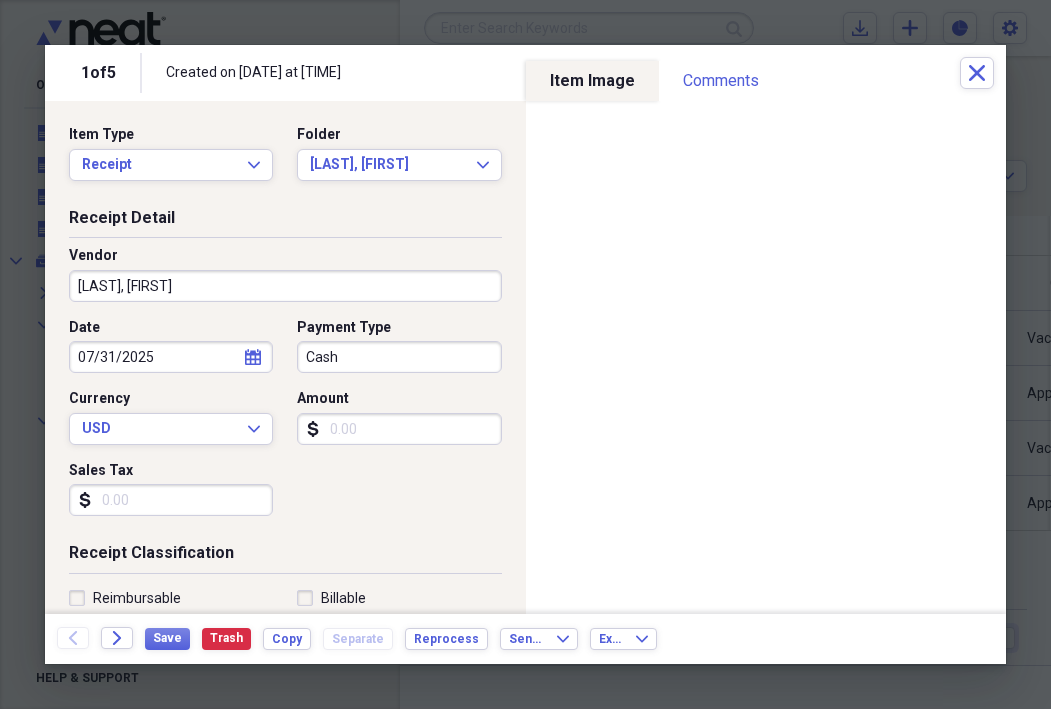 click on "Cash" at bounding box center (399, 357) 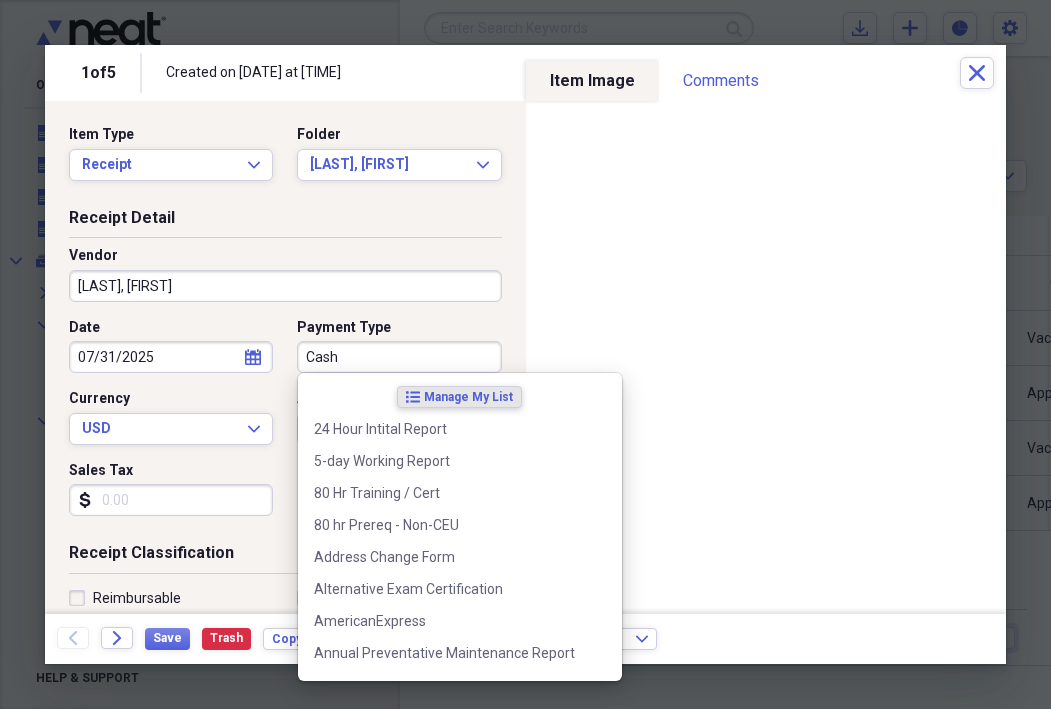 type on "v" 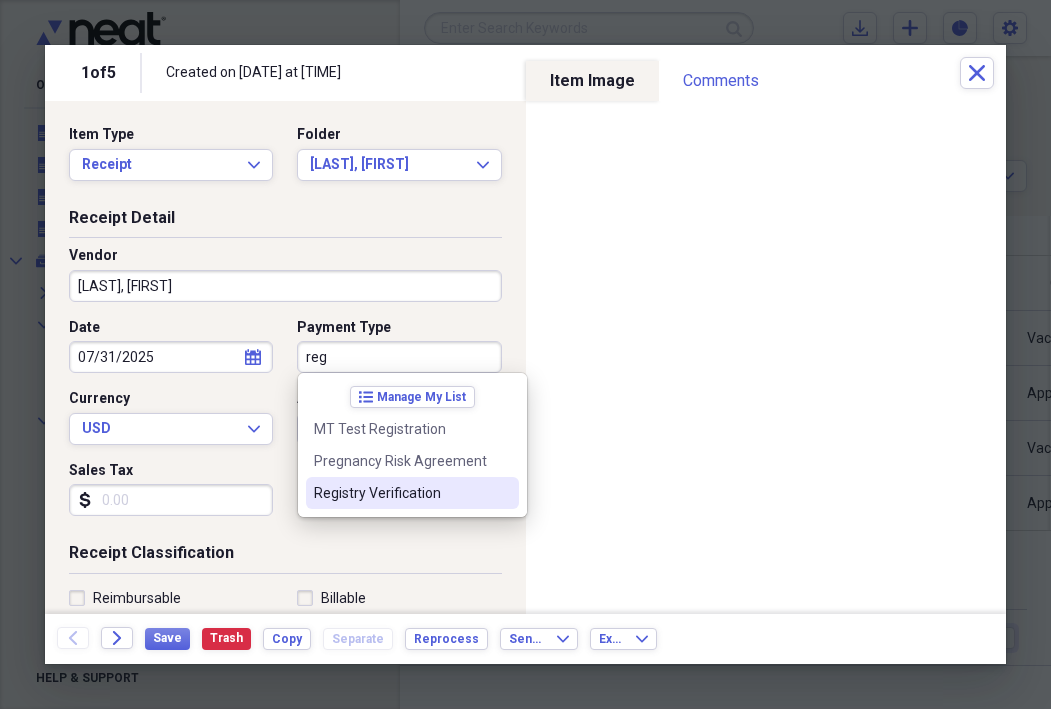 click on "Registry Verification" at bounding box center [412, 493] 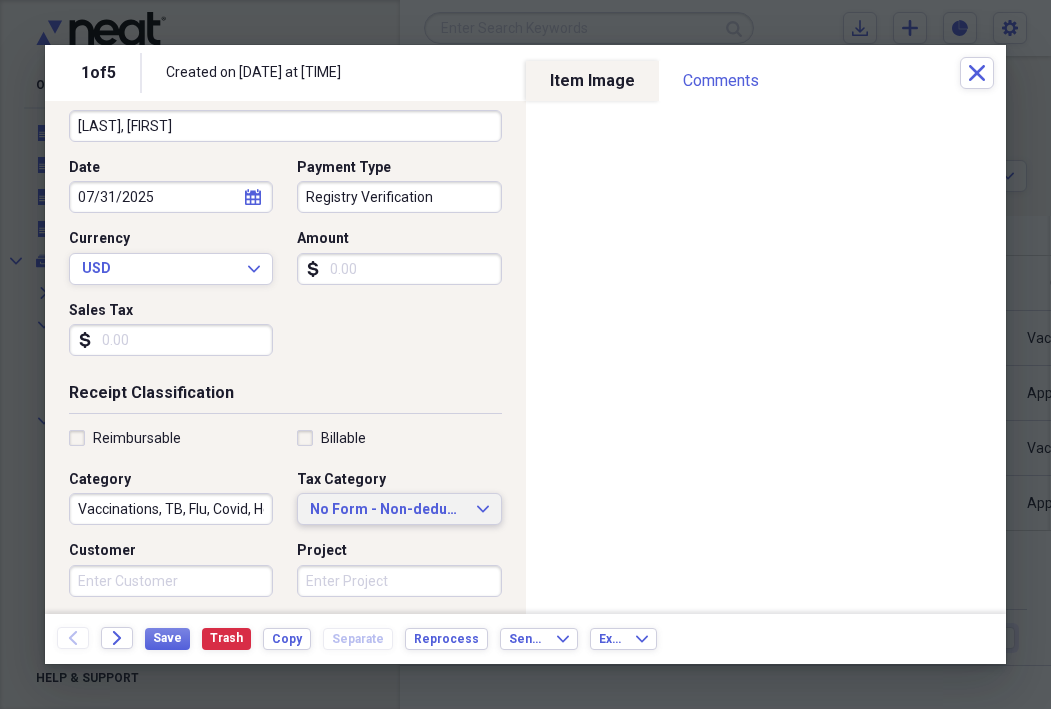 scroll, scrollTop: 170, scrollLeft: 0, axis: vertical 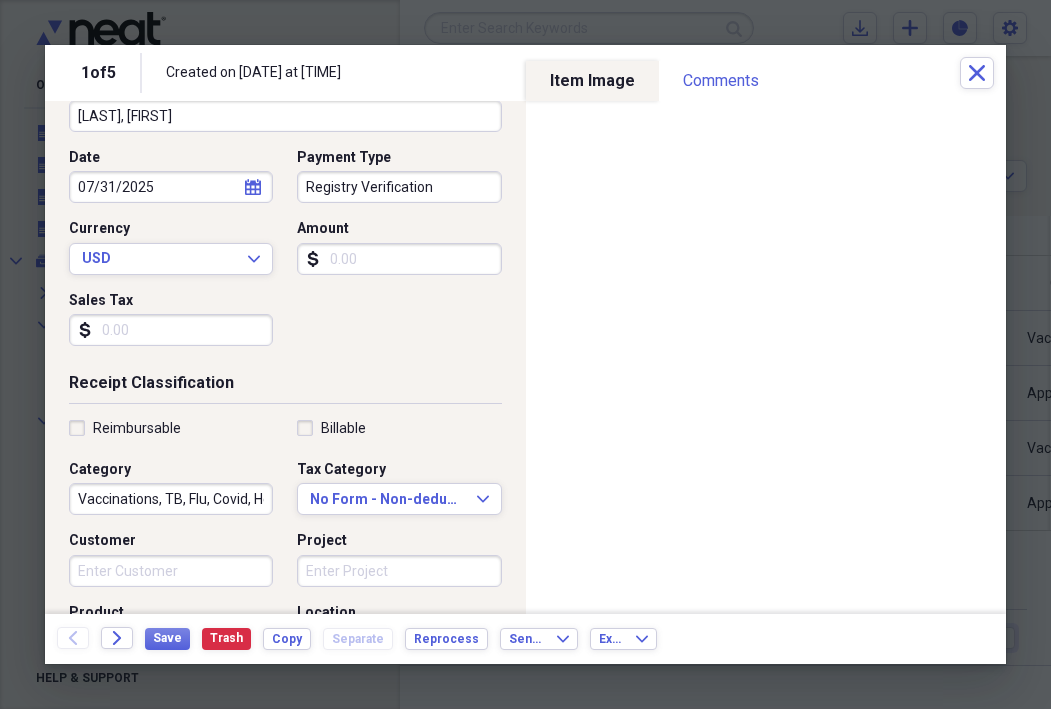 click on "Vaccinations, TB, Flu, Covid, Hep B" at bounding box center [171, 499] 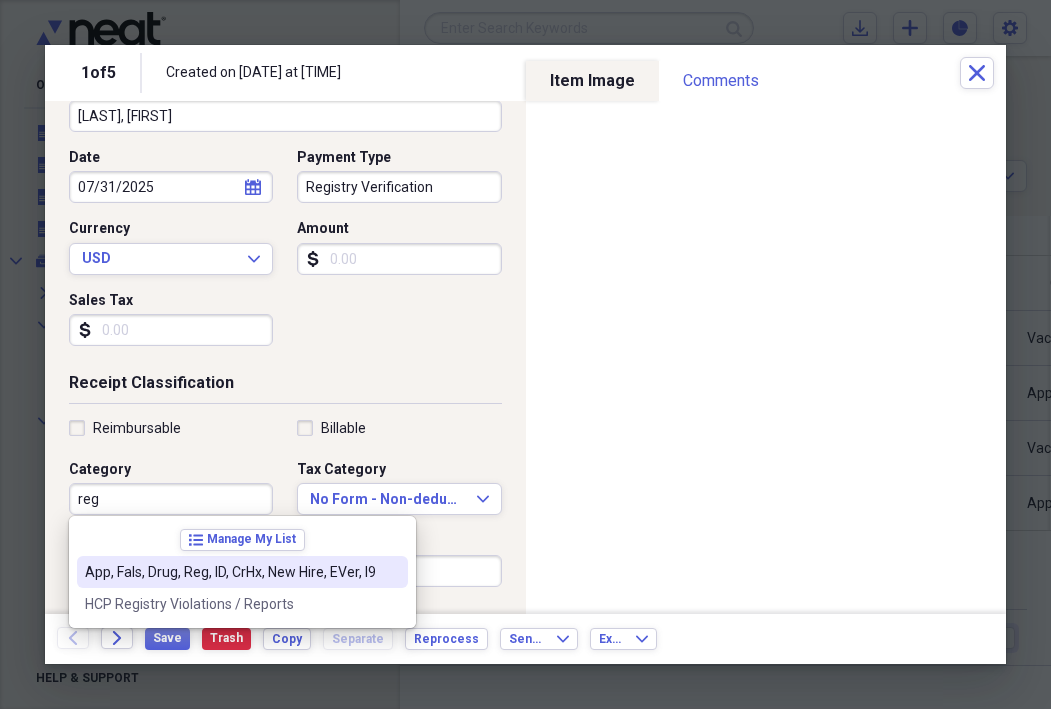 click on "App, Fals, Drug, Reg, ID, CrHx, New Hire, EVer, I9" at bounding box center [230, 572] 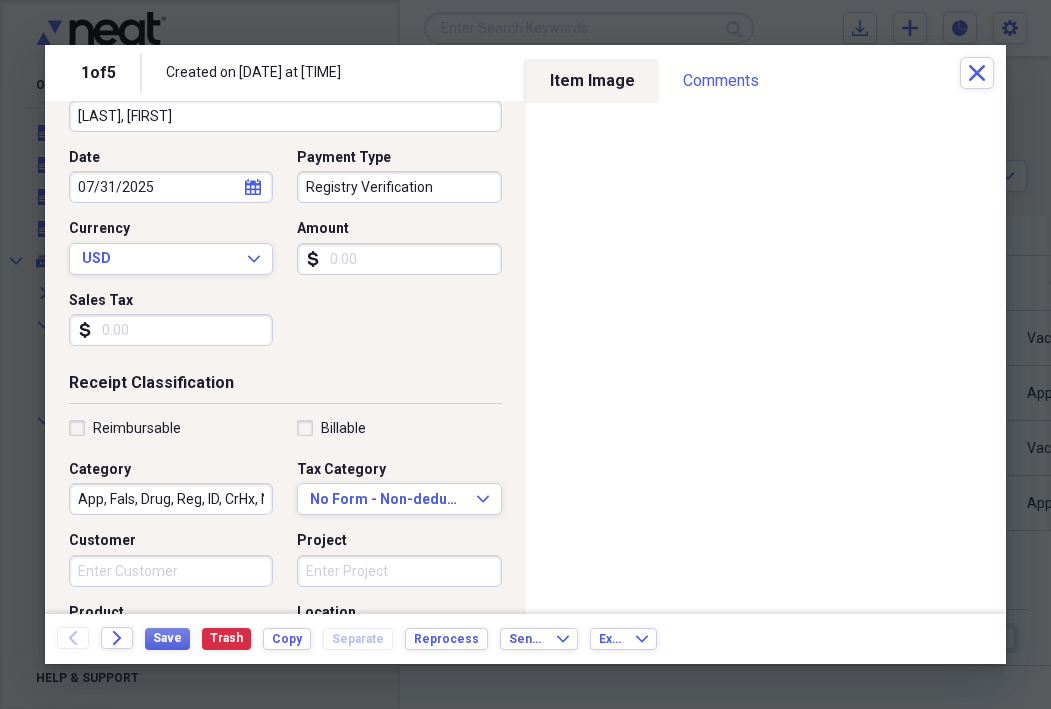 click on "Customer" at bounding box center (171, 571) 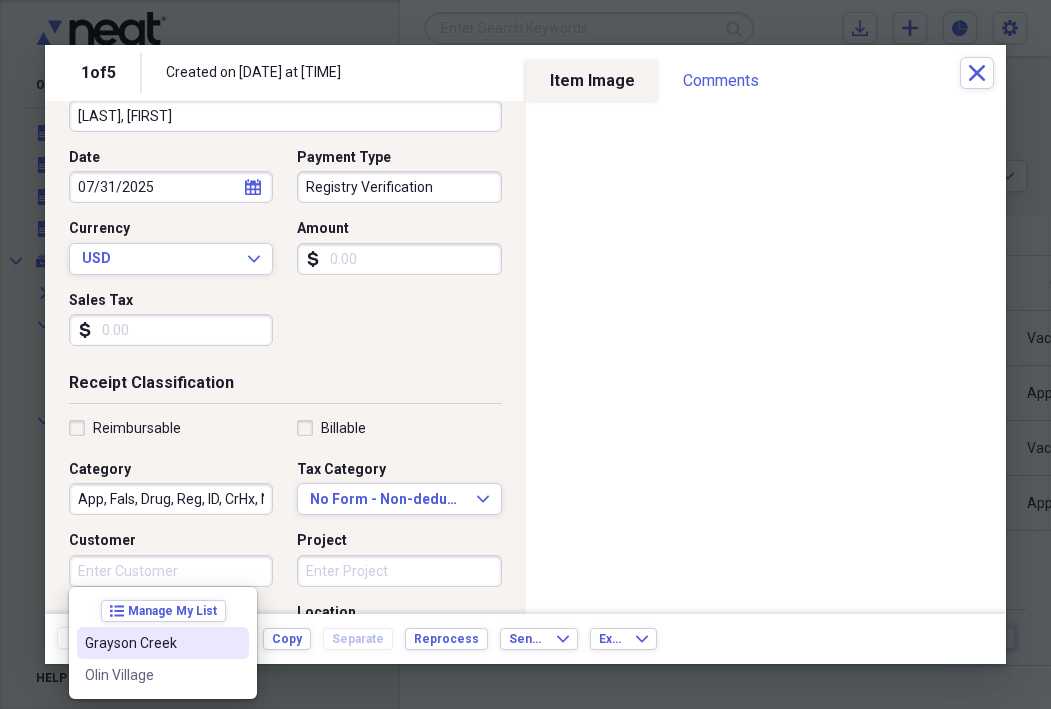 click on "Grayson Creek" at bounding box center [163, 643] 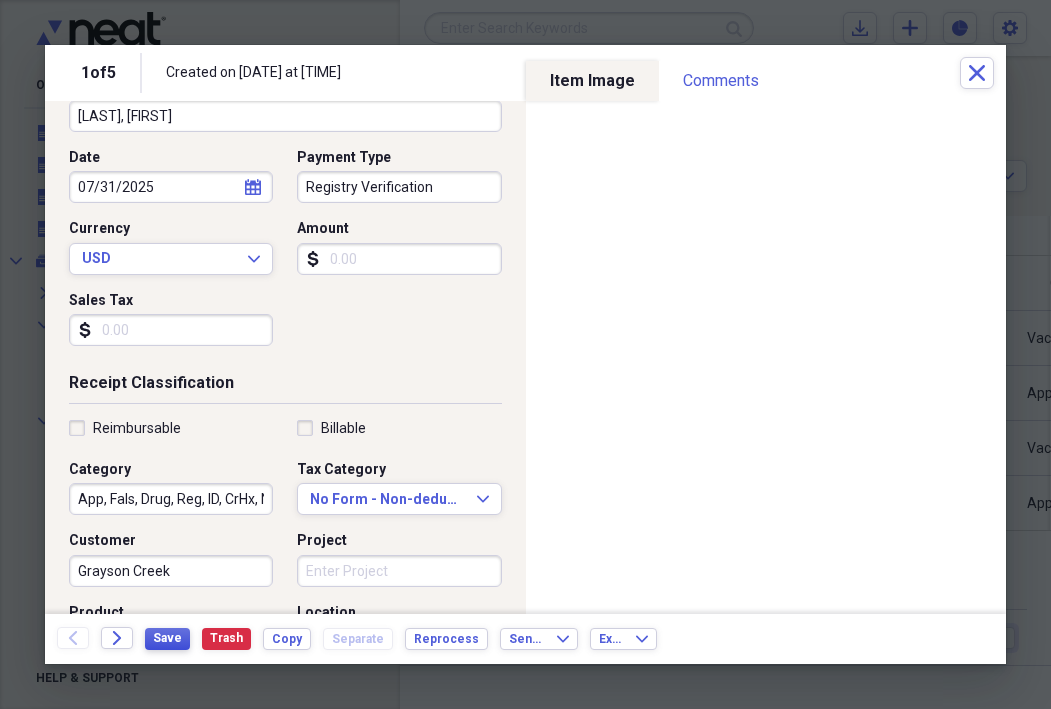 click on "Save" at bounding box center (167, 638) 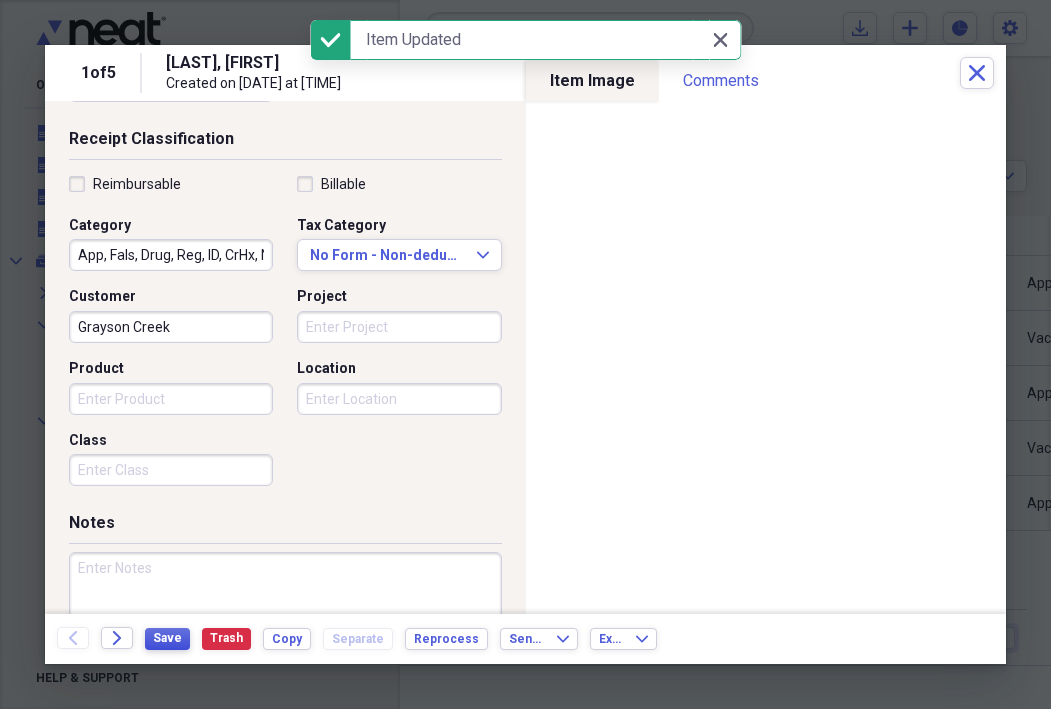 scroll, scrollTop: 508, scrollLeft: 0, axis: vertical 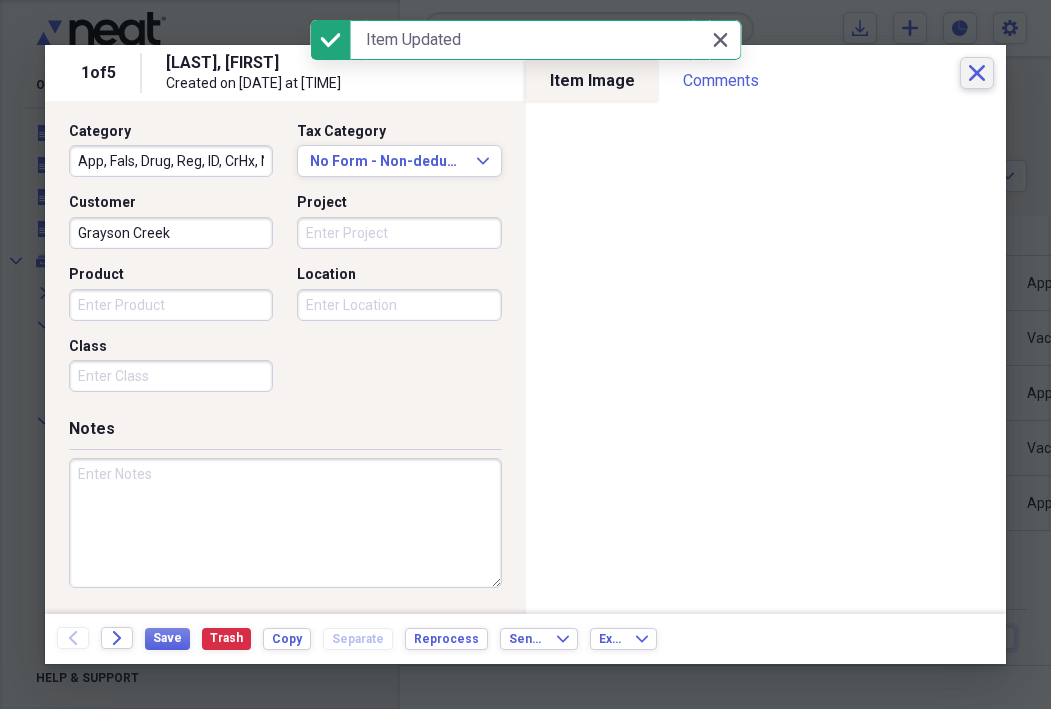 click on "Close" at bounding box center (977, 73) 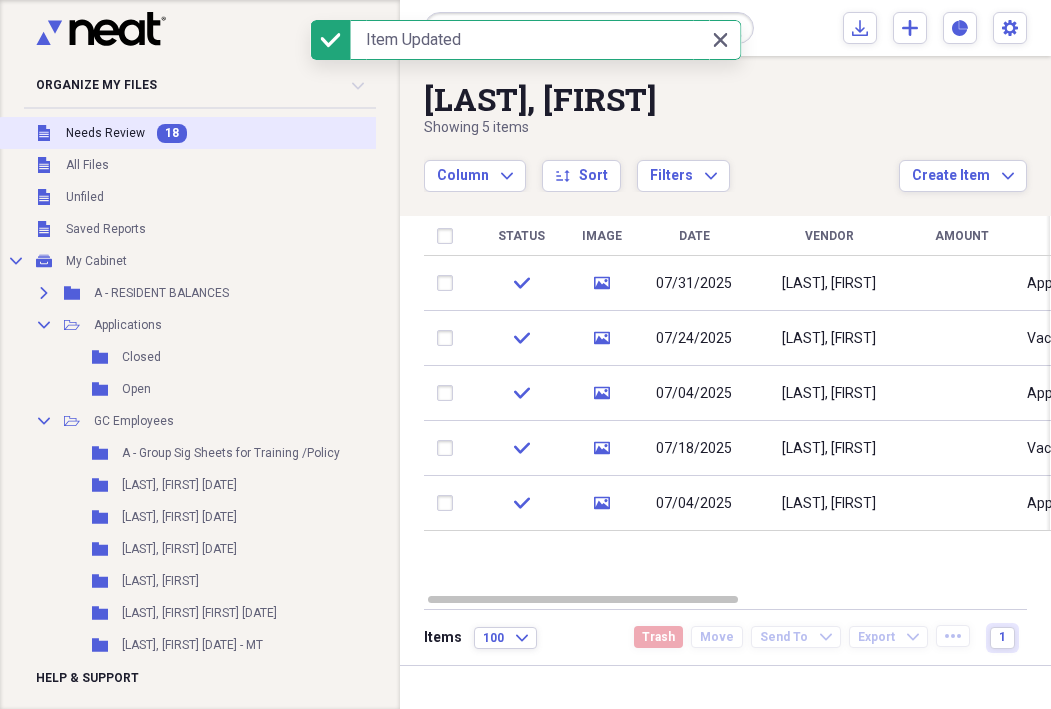 click on "Unfiled Needs Review 18" at bounding box center (227, 133) 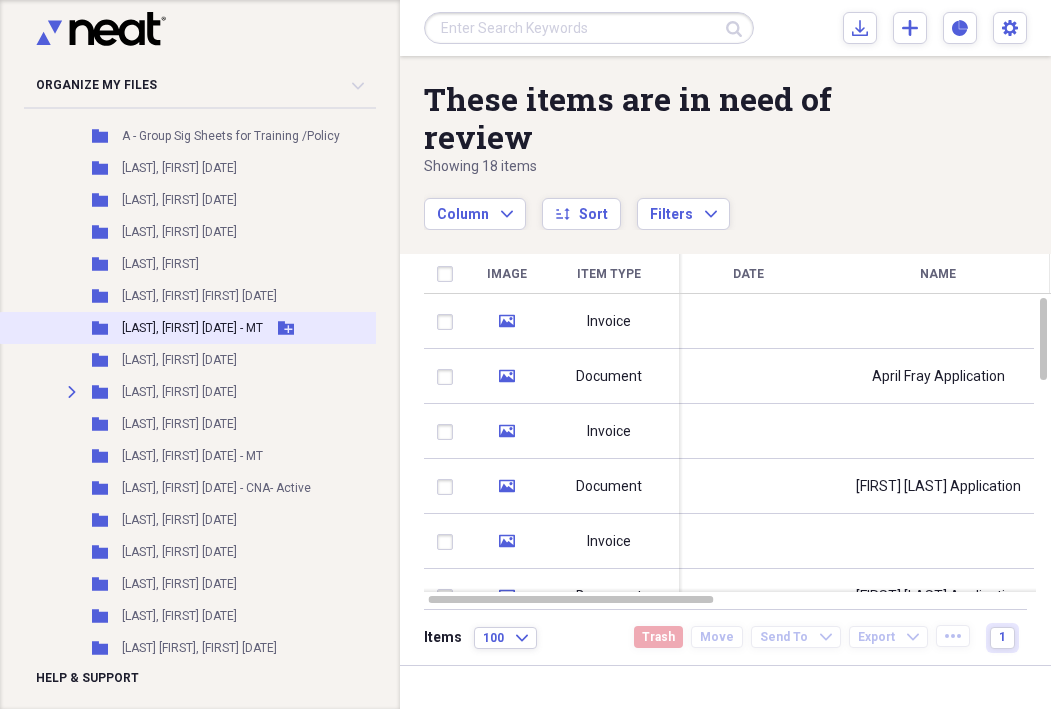 scroll, scrollTop: 367, scrollLeft: 0, axis: vertical 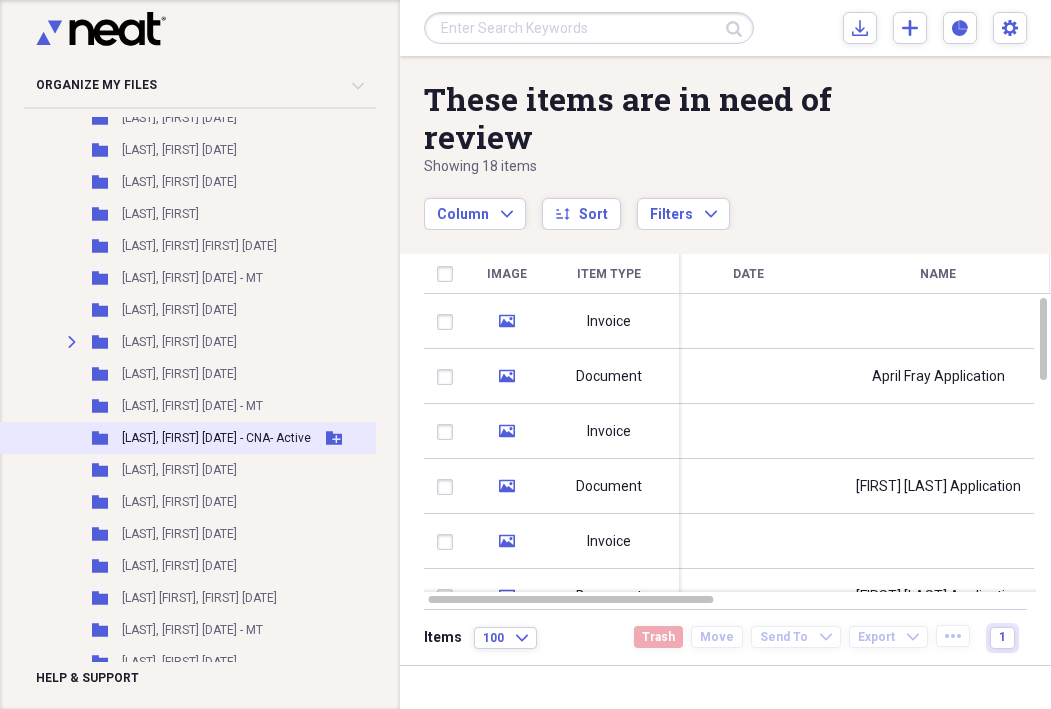 click on "[LAST], [FIRST] [DATE] - CNA- Active" at bounding box center (216, 438) 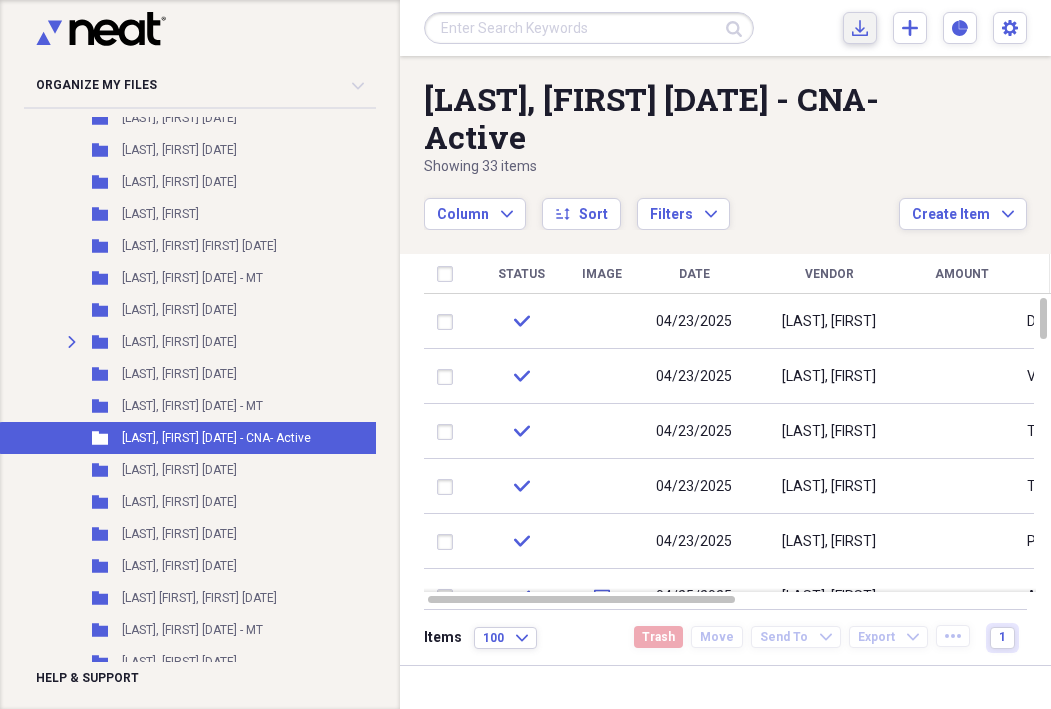 click on "Import" 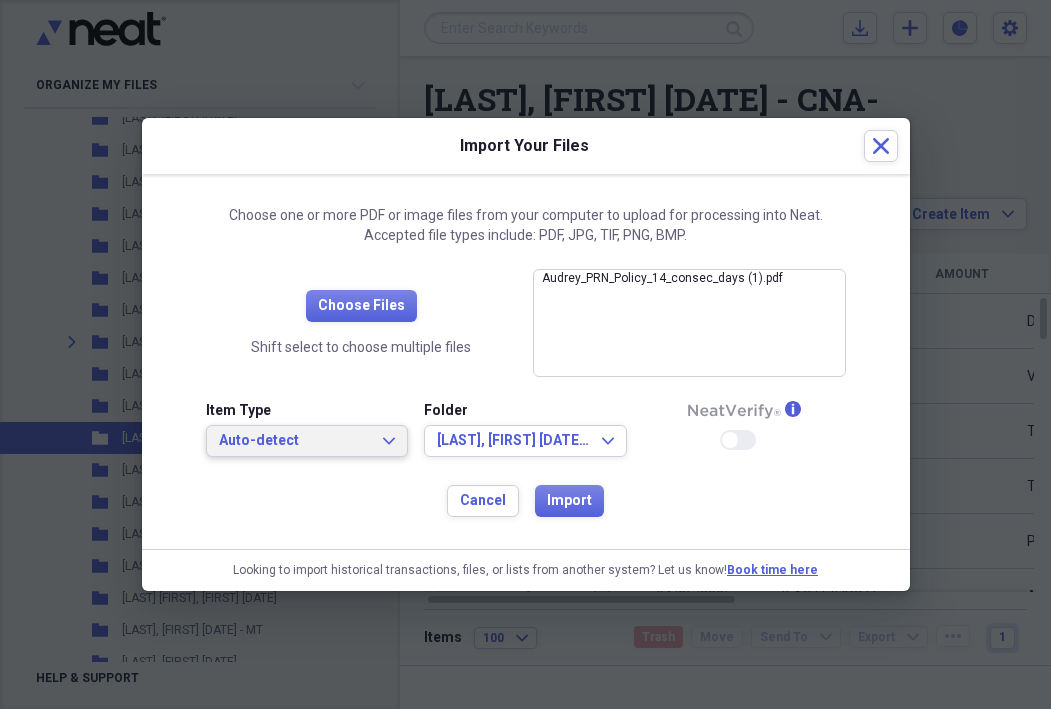 click on "Auto-detect" at bounding box center [295, 441] 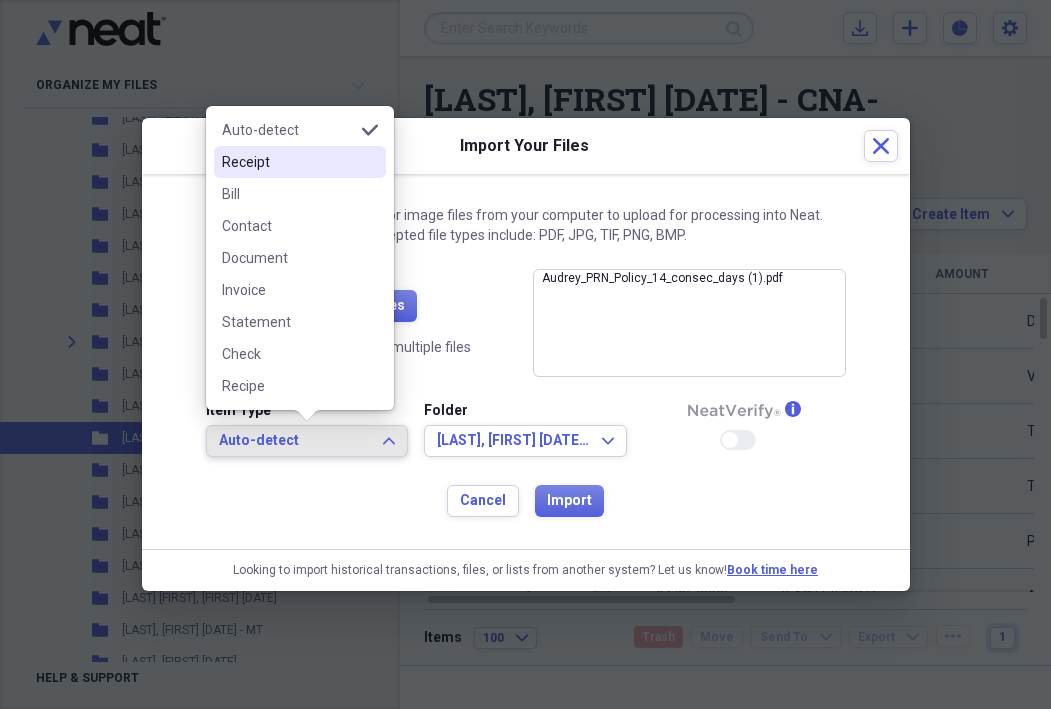 click on "Receipt" at bounding box center (288, 162) 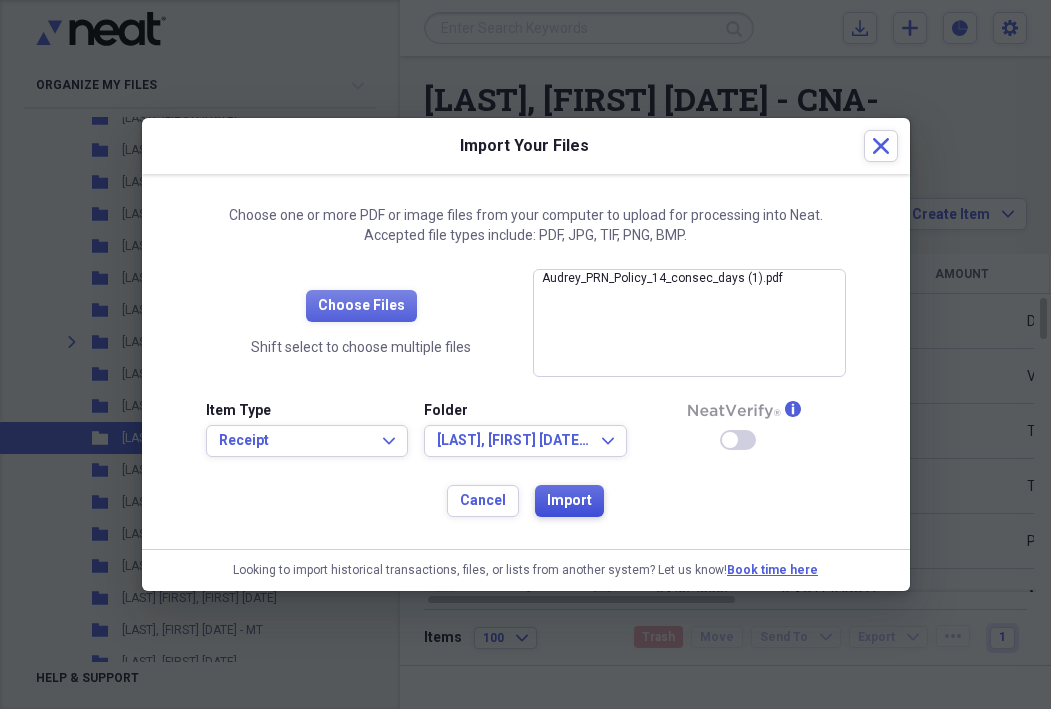 click on "Import" at bounding box center (569, 501) 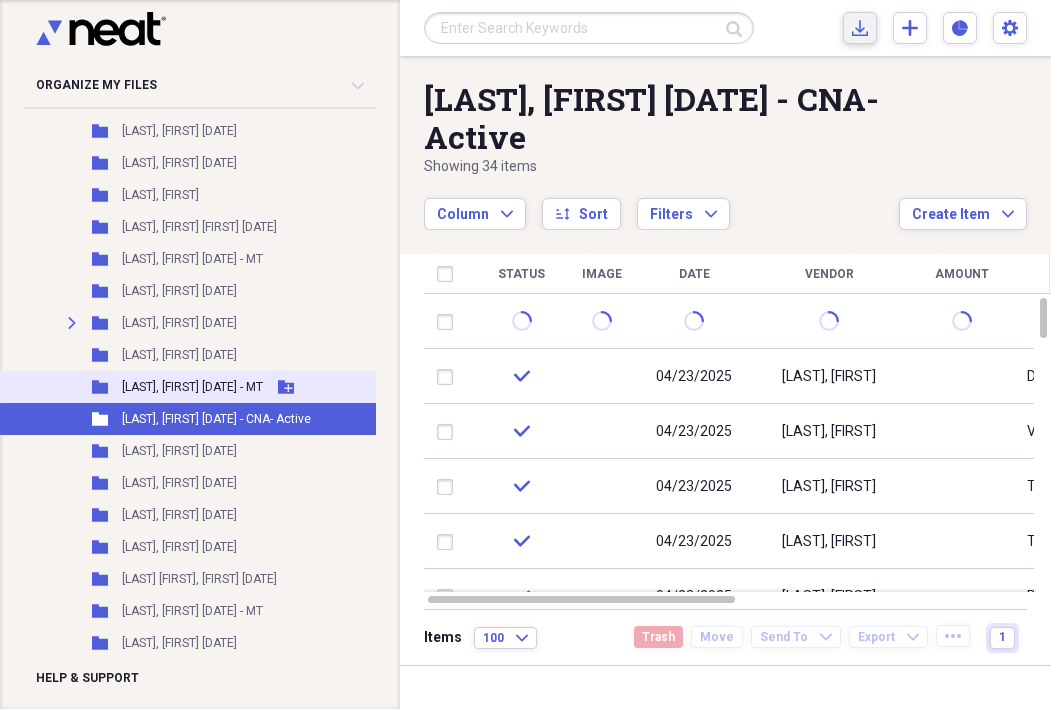 scroll, scrollTop: 414, scrollLeft: 0, axis: vertical 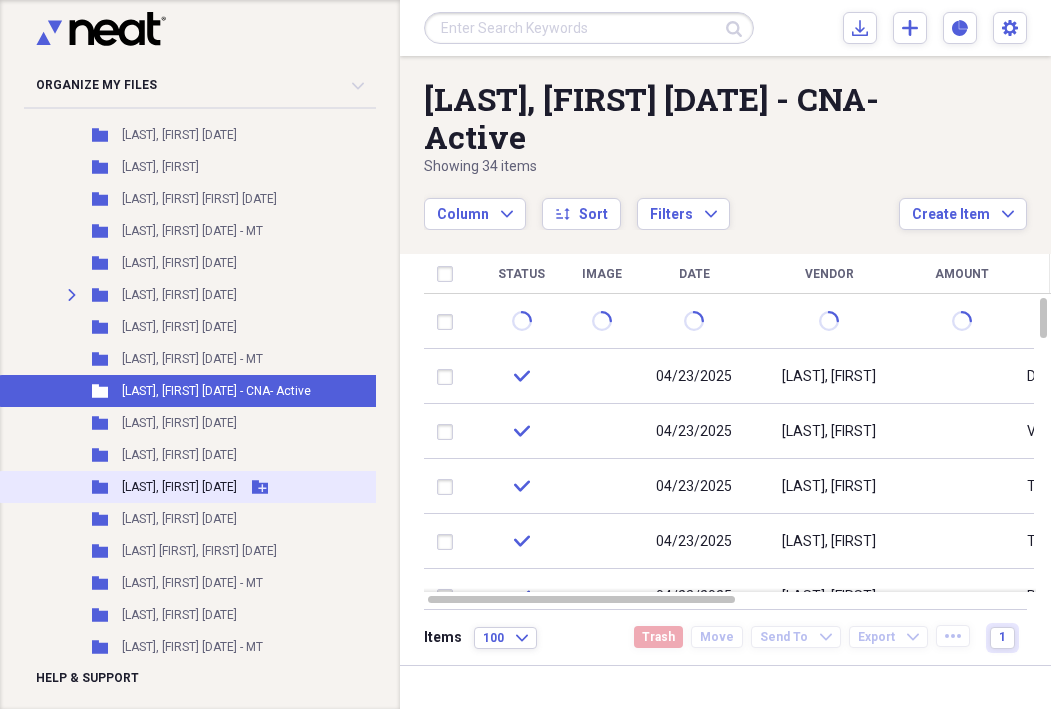 click on "Folder [LAST], [FIRST] [DATE] Add Folder" at bounding box center (227, 487) 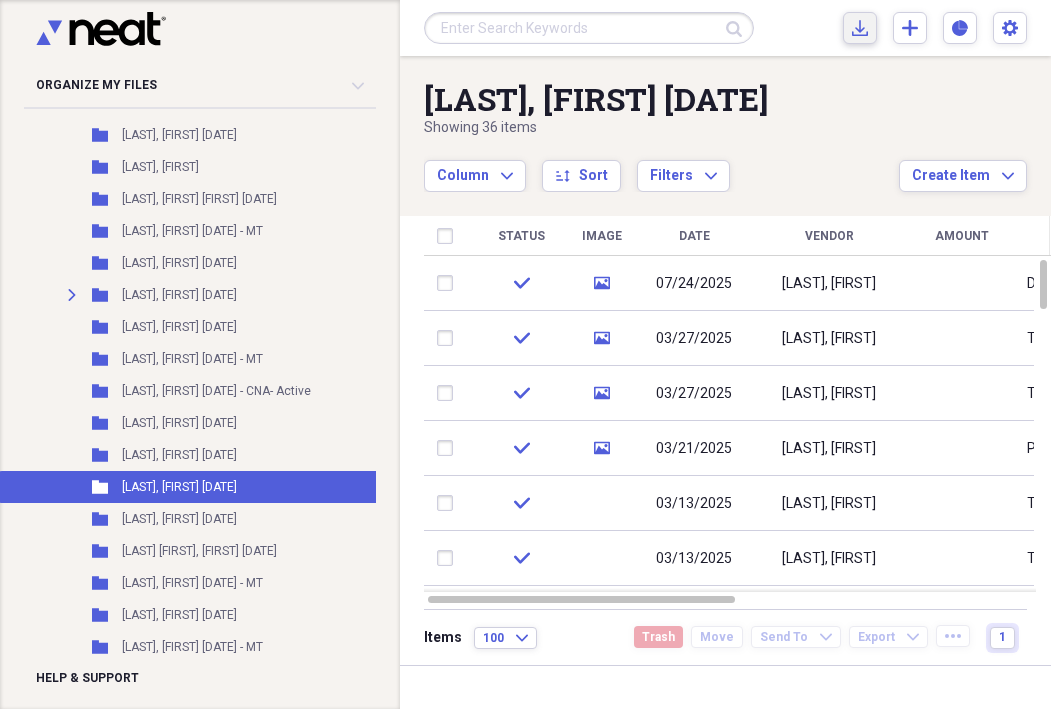 click 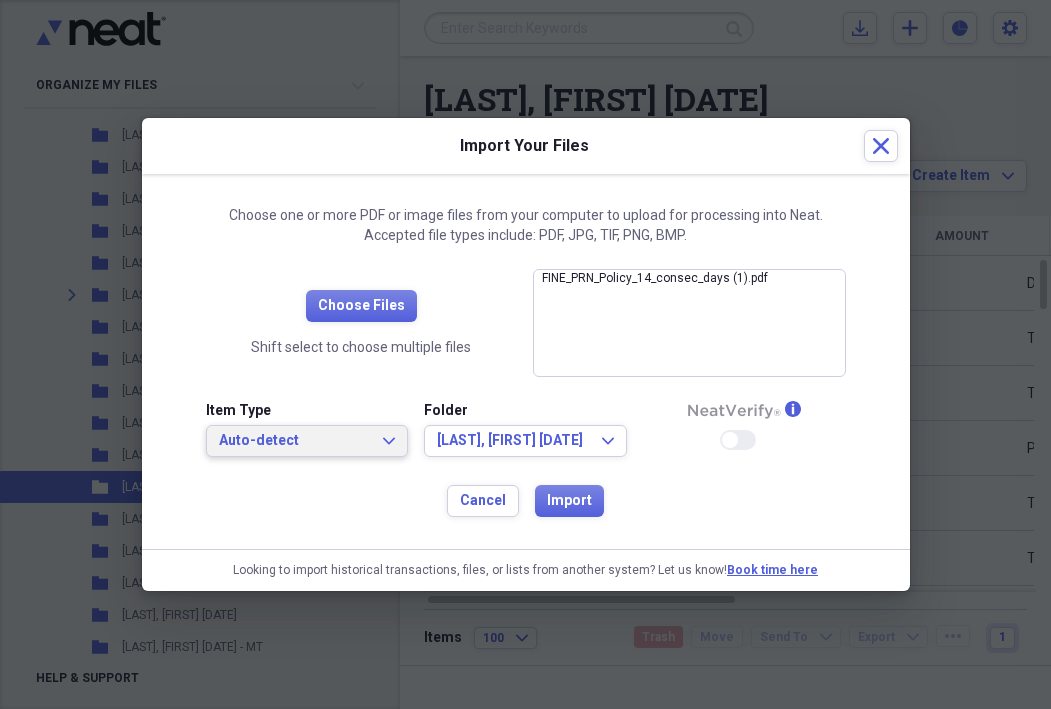 click on "Auto-detect" at bounding box center (295, 441) 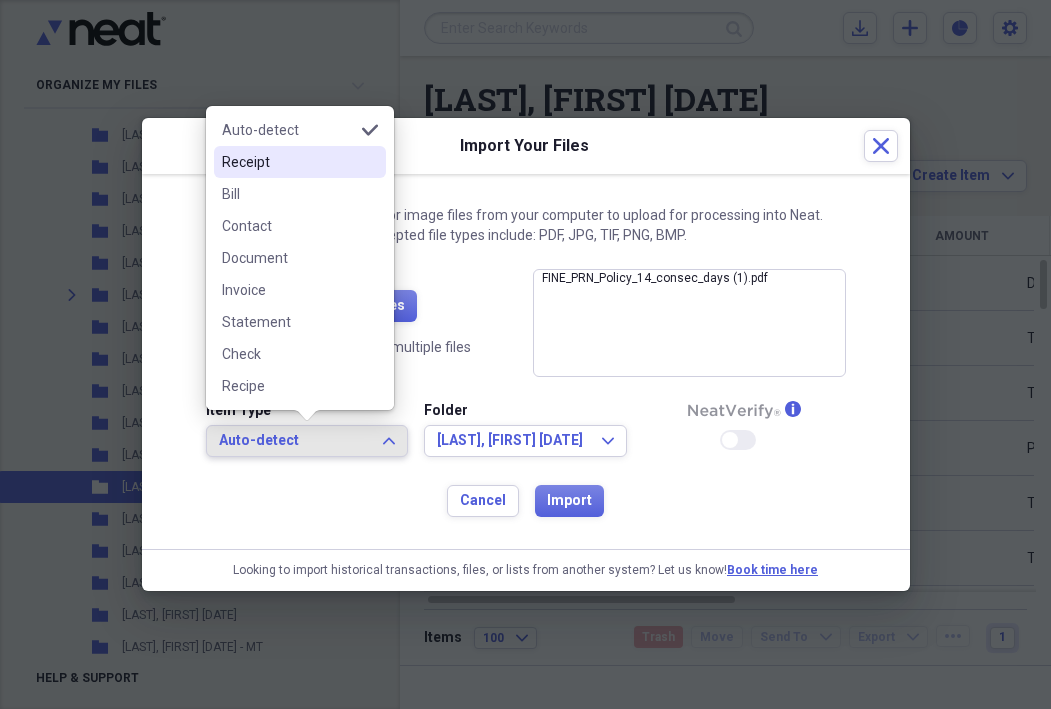 click on "Receipt" at bounding box center [300, 162] 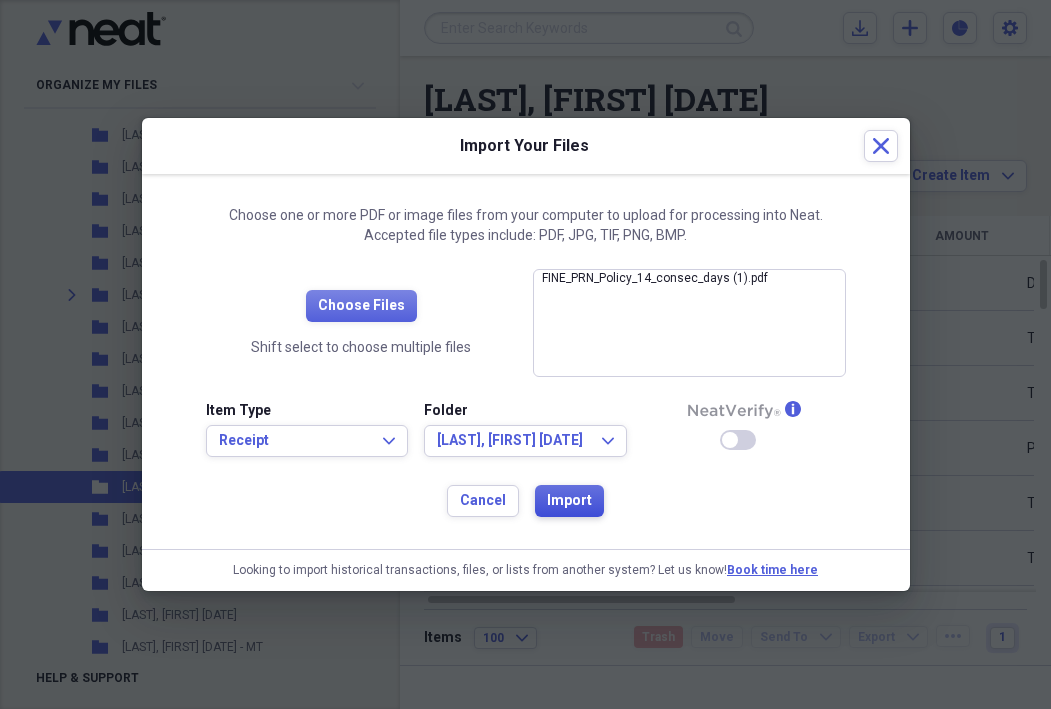 click on "Import" at bounding box center [569, 501] 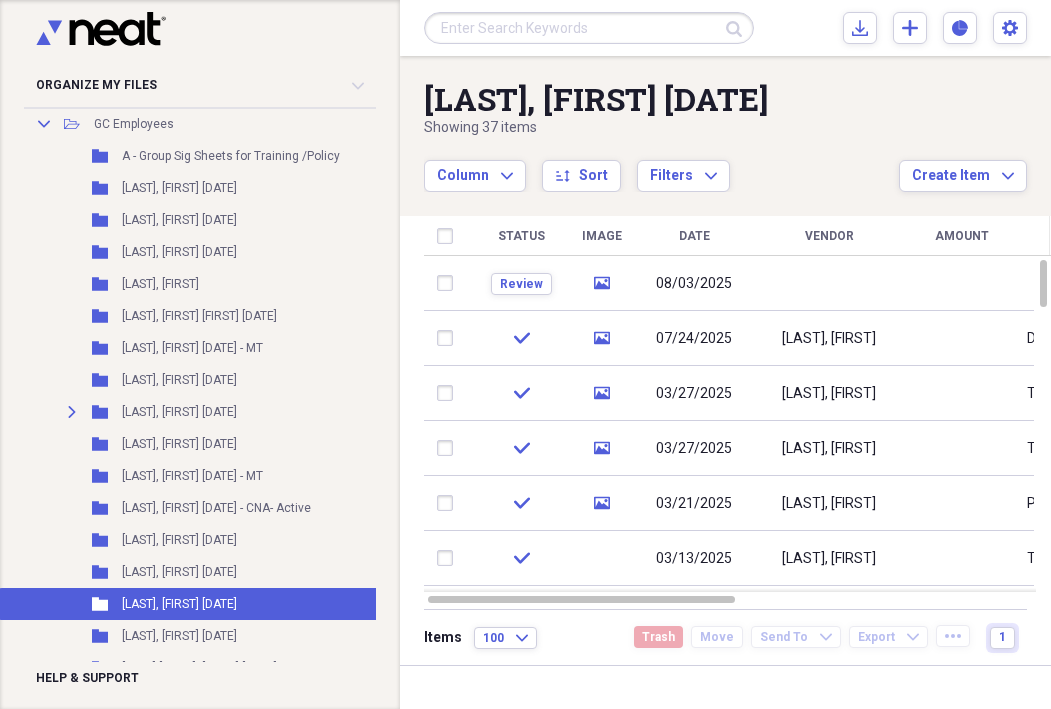scroll, scrollTop: 271, scrollLeft: 0, axis: vertical 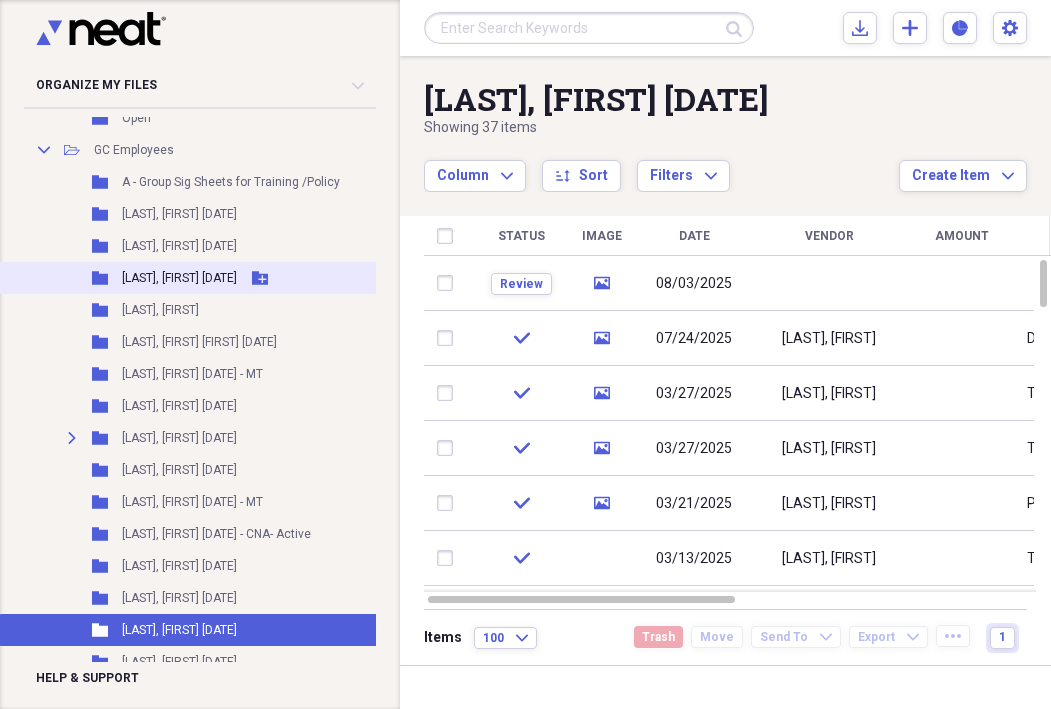 click on "Folder [LAST], [FIRST] [DATE] Add Folder" at bounding box center [227, 278] 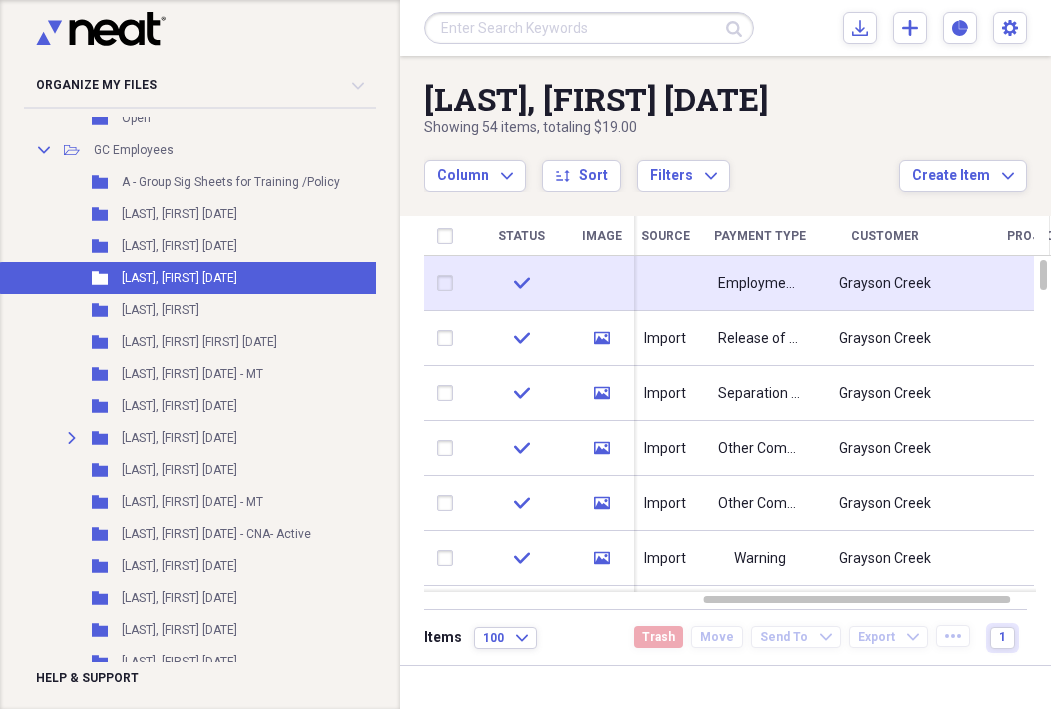 click on "Employment History" at bounding box center (760, 284) 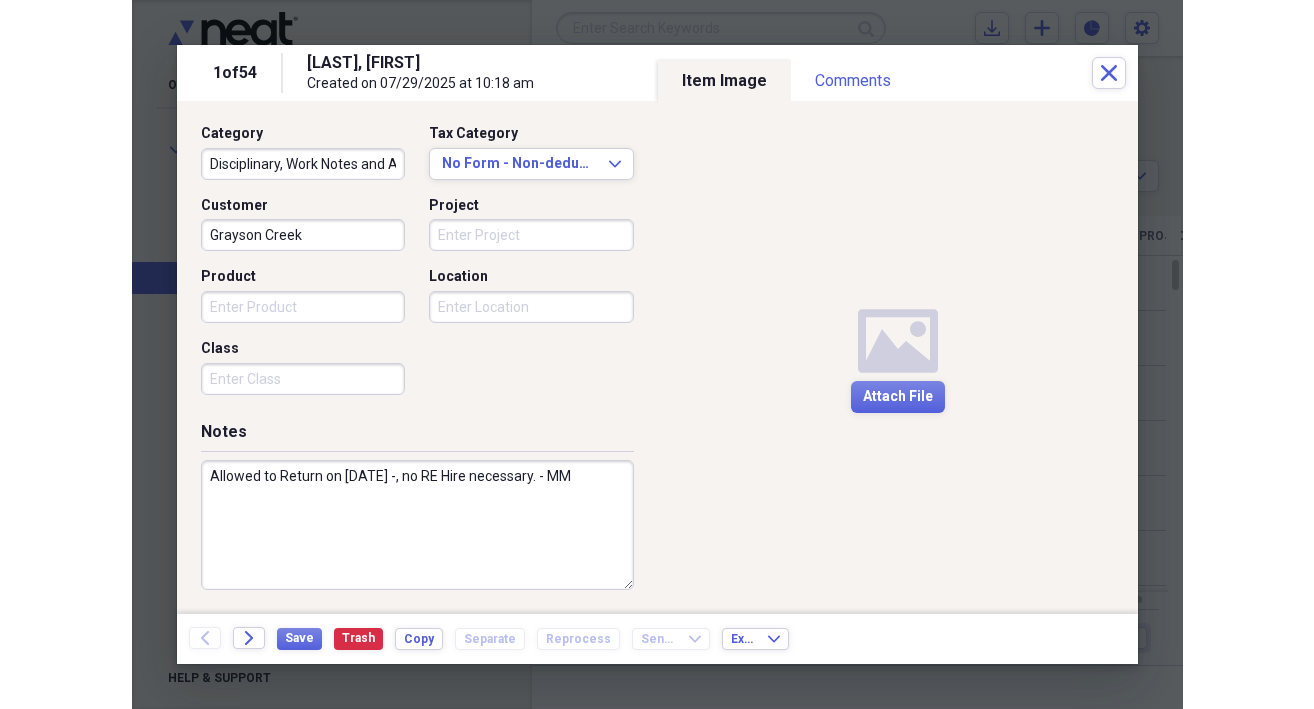 scroll, scrollTop: 436, scrollLeft: 0, axis: vertical 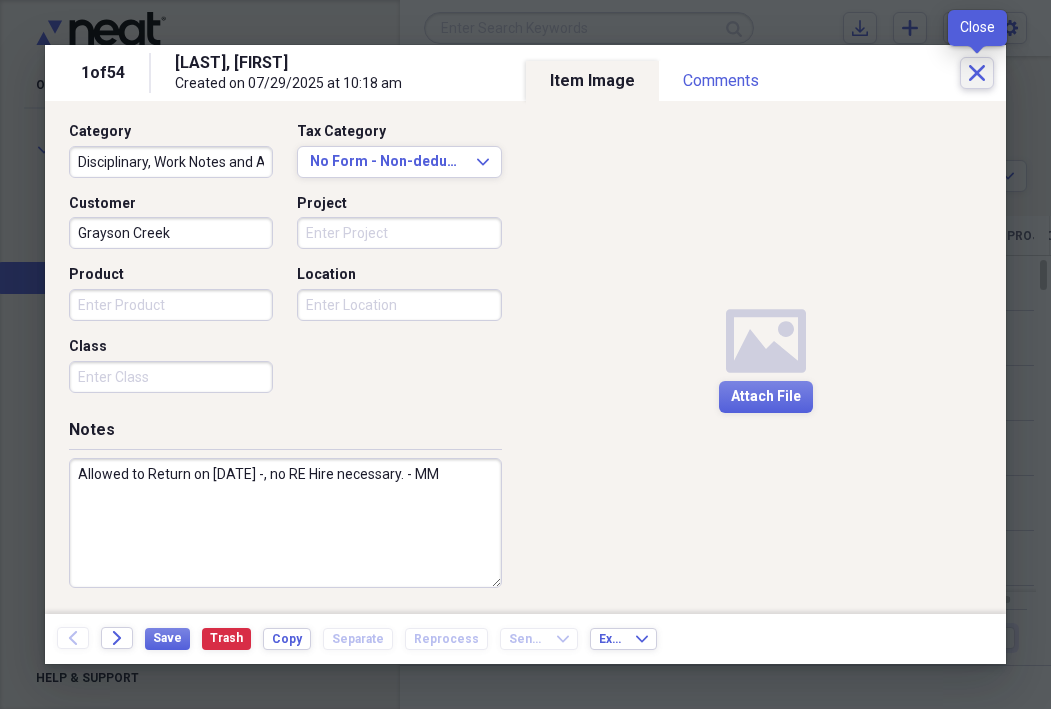 click on "Close" at bounding box center [977, 73] 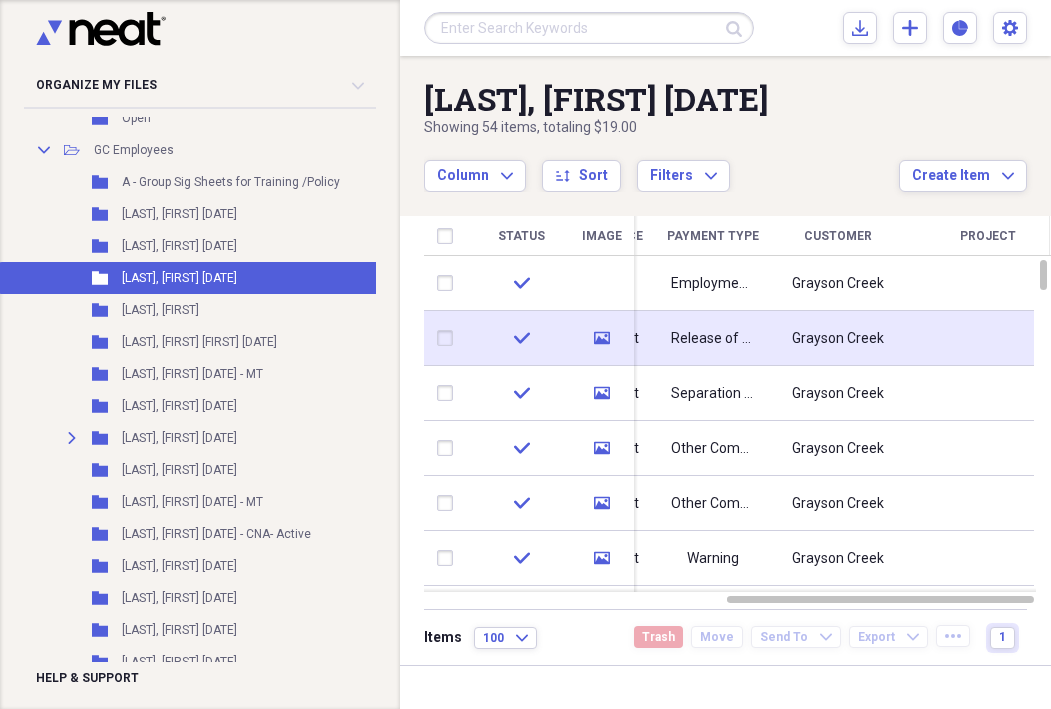 click on "Release of Liability" at bounding box center (713, 338) 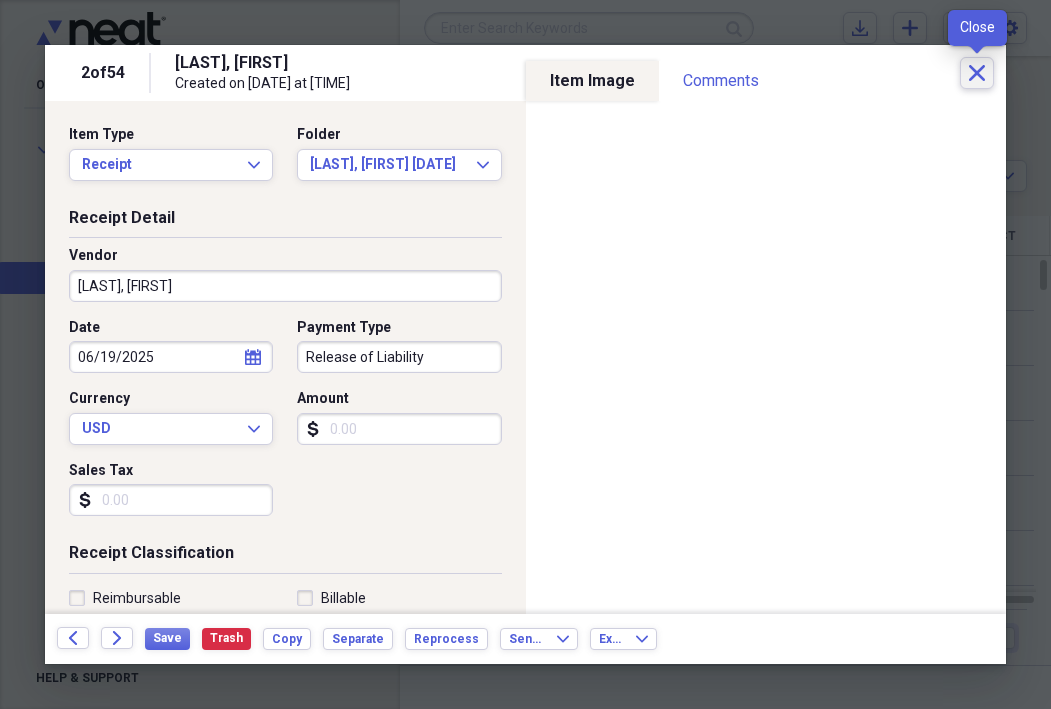 click on "Close" 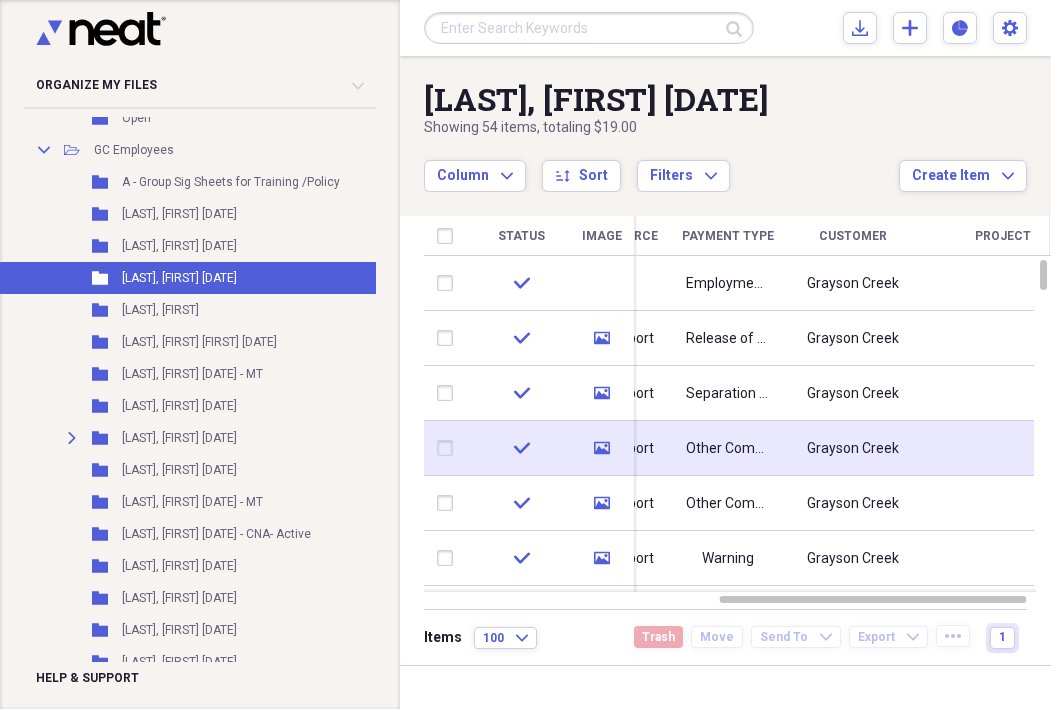 click on "Other Communication" at bounding box center (728, 449) 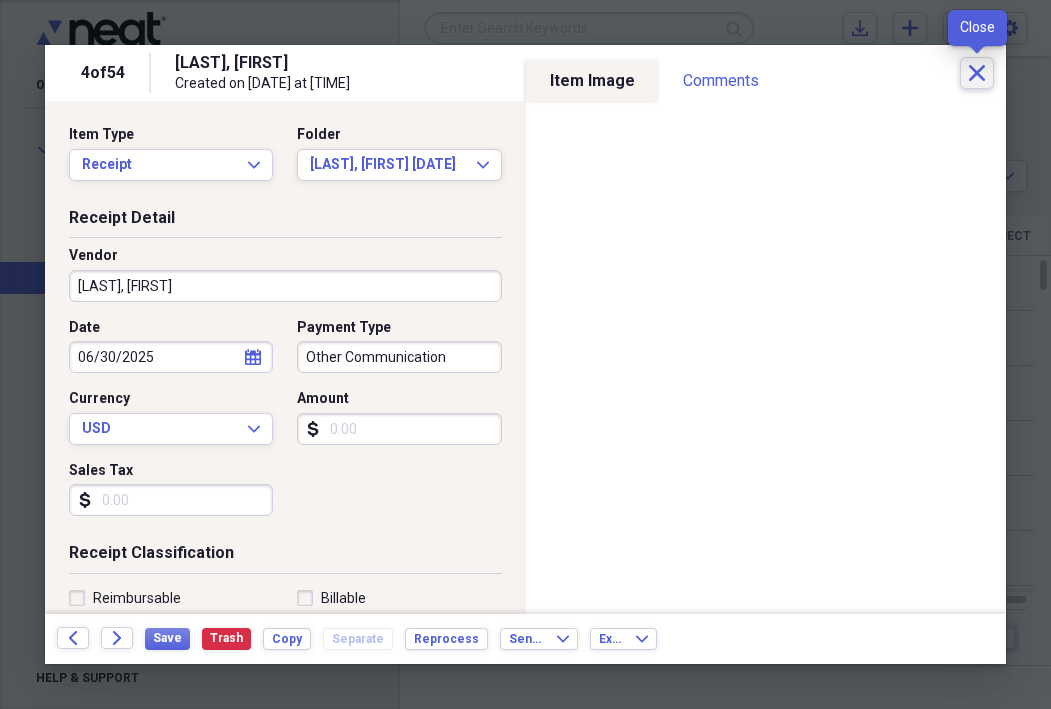 click on "Close" at bounding box center [977, 73] 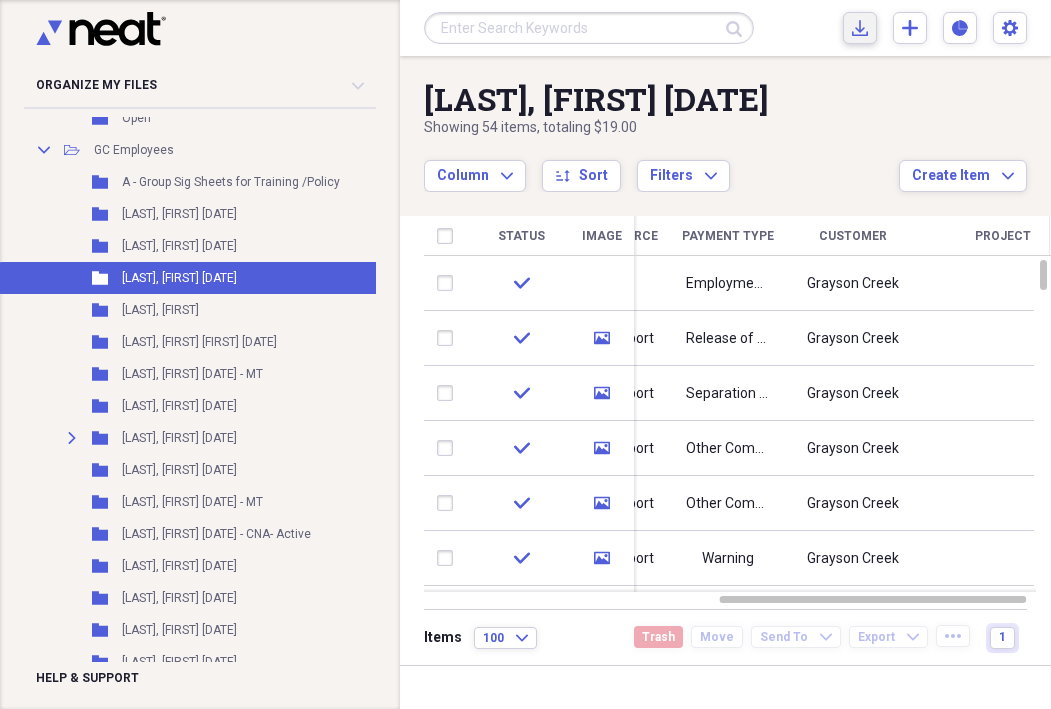 click on "Import Import" at bounding box center [860, 28] 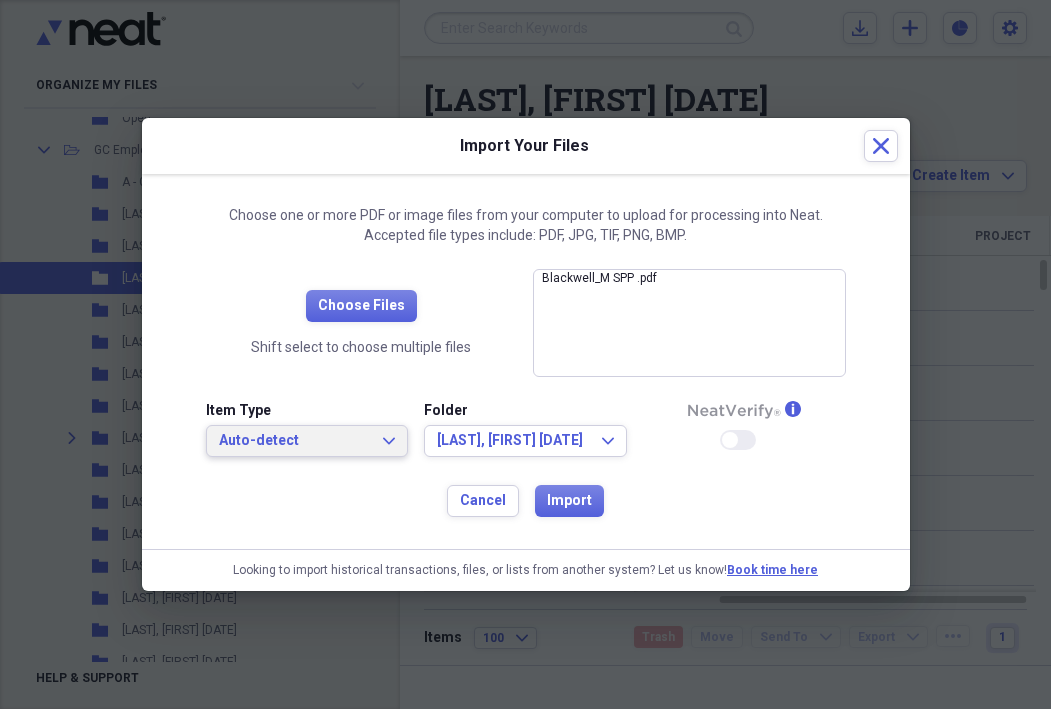 click on "Auto-detect" at bounding box center (295, 441) 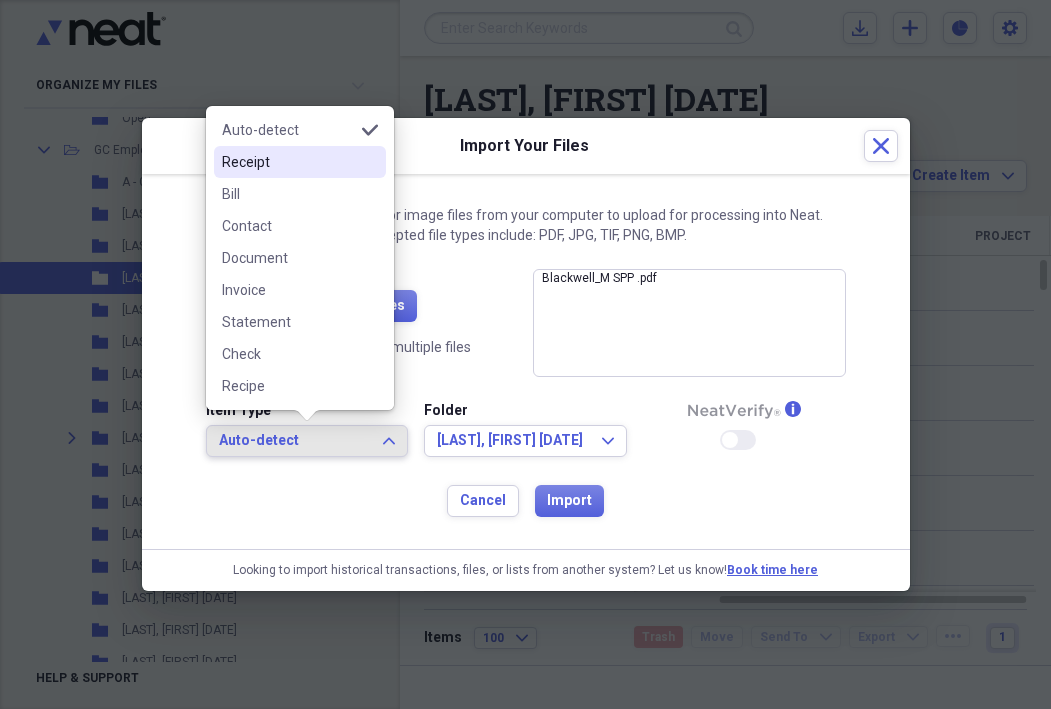 click on "Receipt" at bounding box center [288, 162] 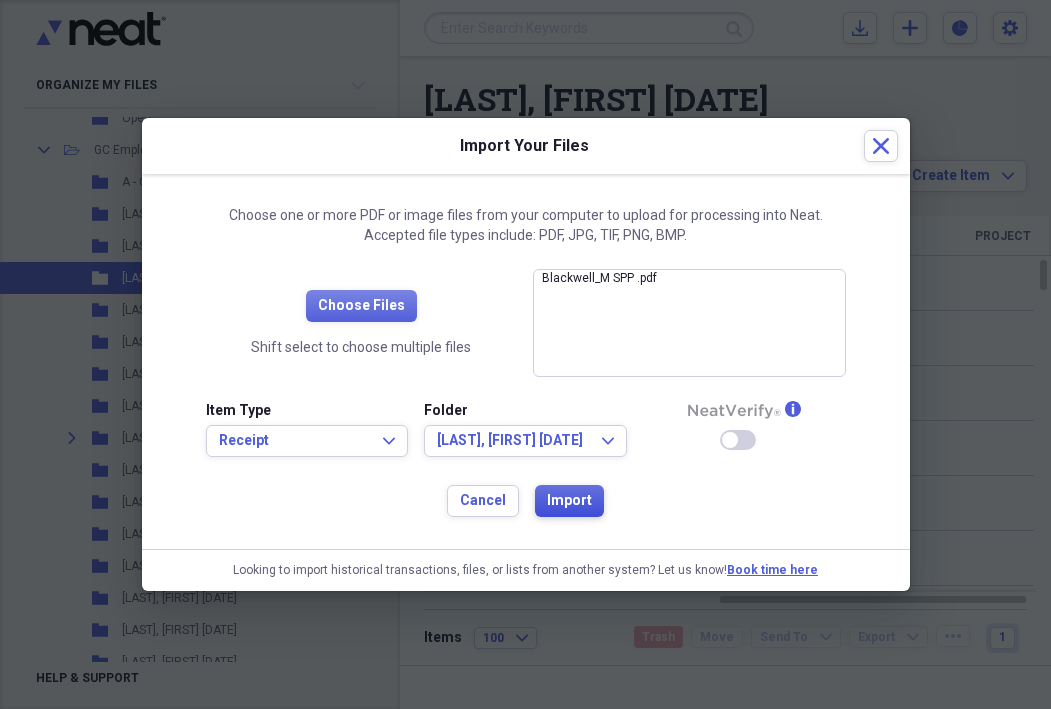 click on "Import" at bounding box center (569, 501) 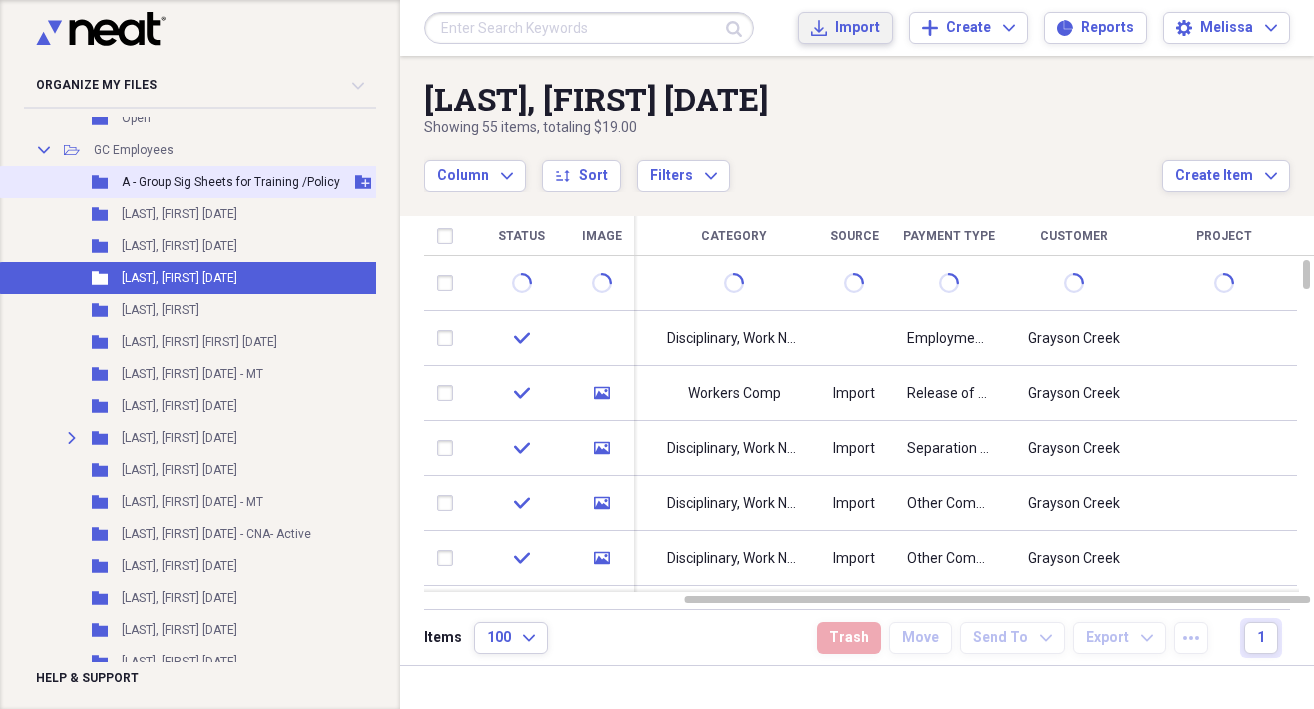scroll, scrollTop: 0, scrollLeft: 0, axis: both 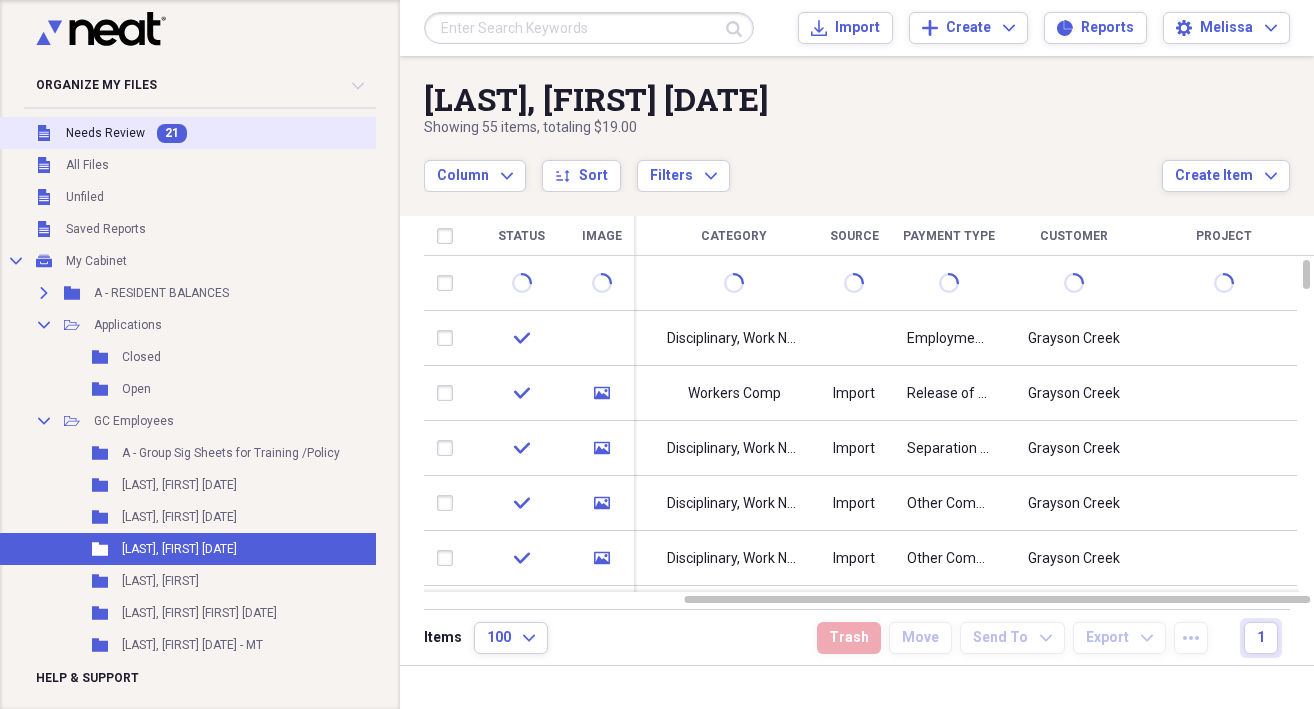 click on "Unfiled Needs Review 21" at bounding box center [227, 133] 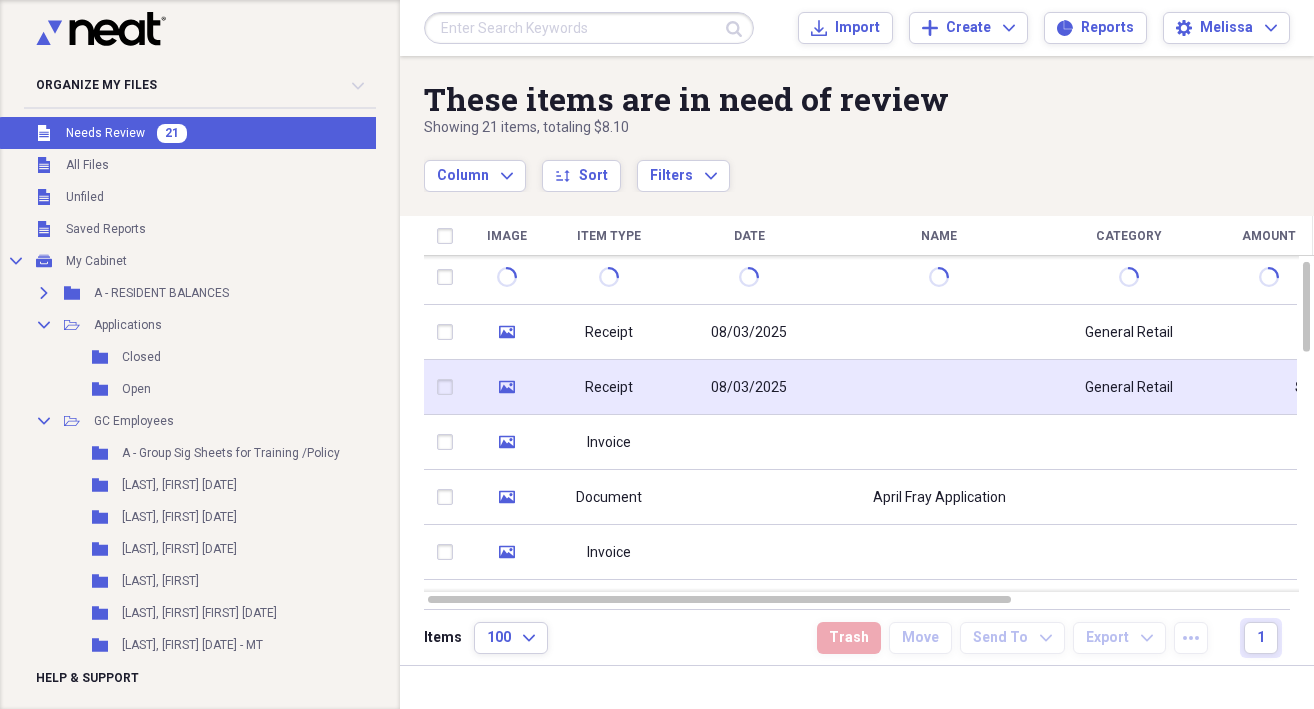 click at bounding box center [939, 387] 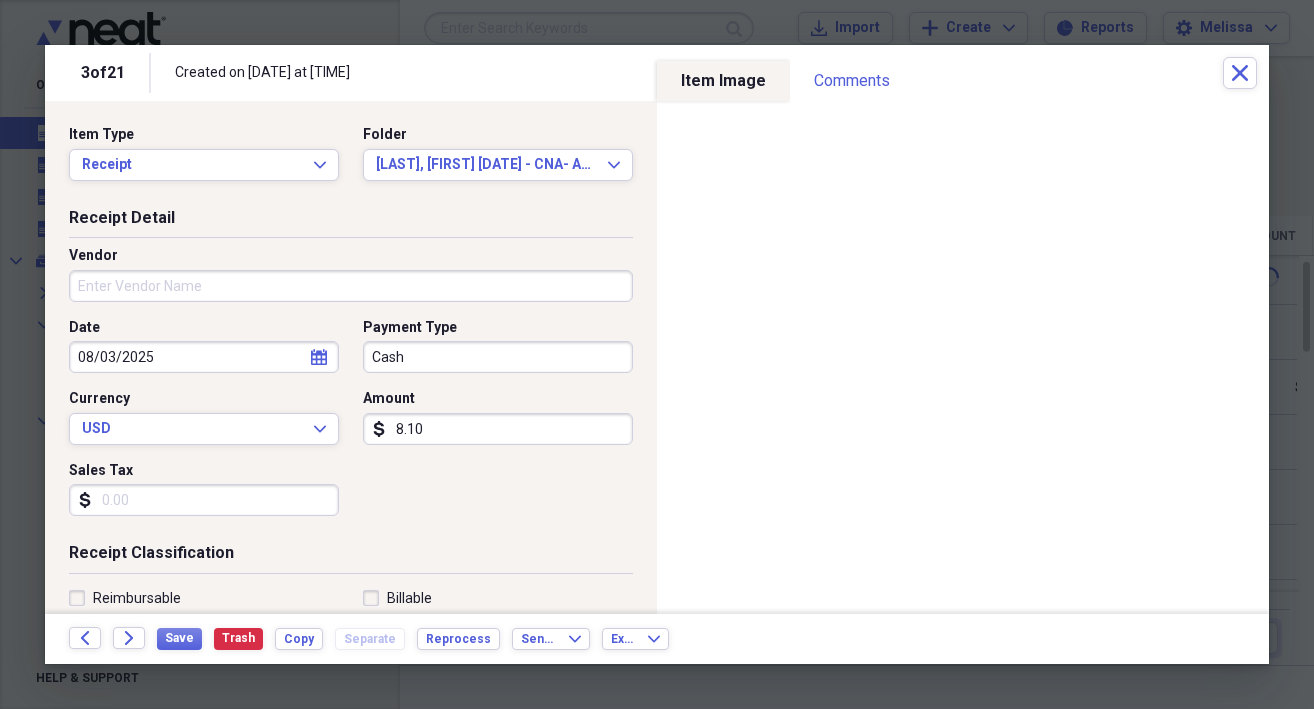 click on "Vendor" at bounding box center (351, 286) 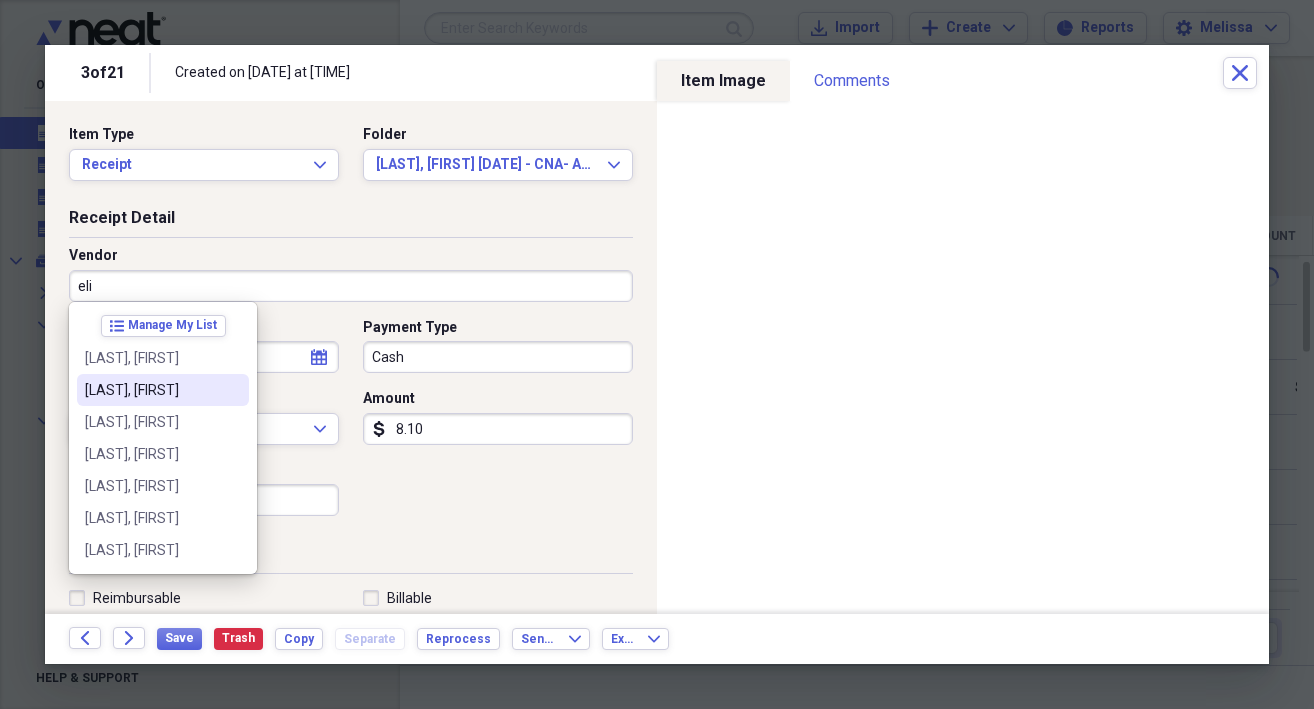 drag, startPoint x: 150, startPoint y: 412, endPoint x: 158, endPoint y: 380, distance: 32.984844 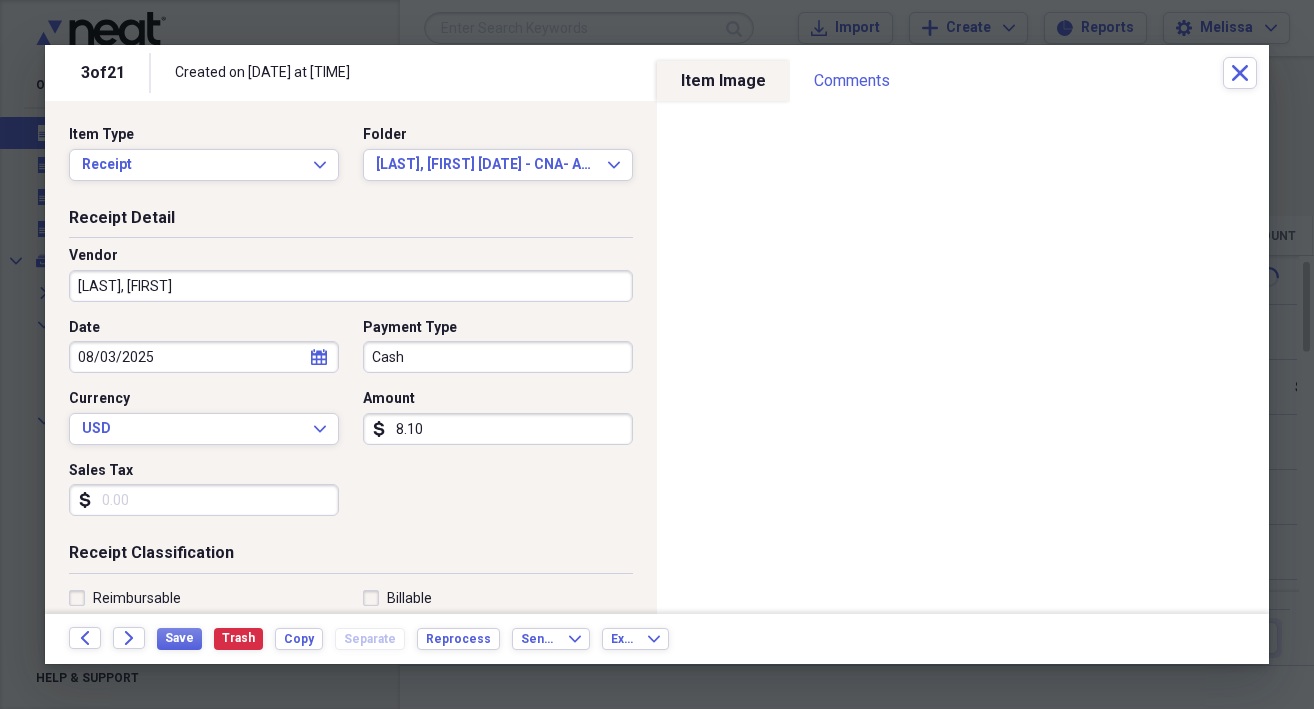 type on "App, Fals, Drug, Reg, ID, CrHx, New Hire, EVer, I9" 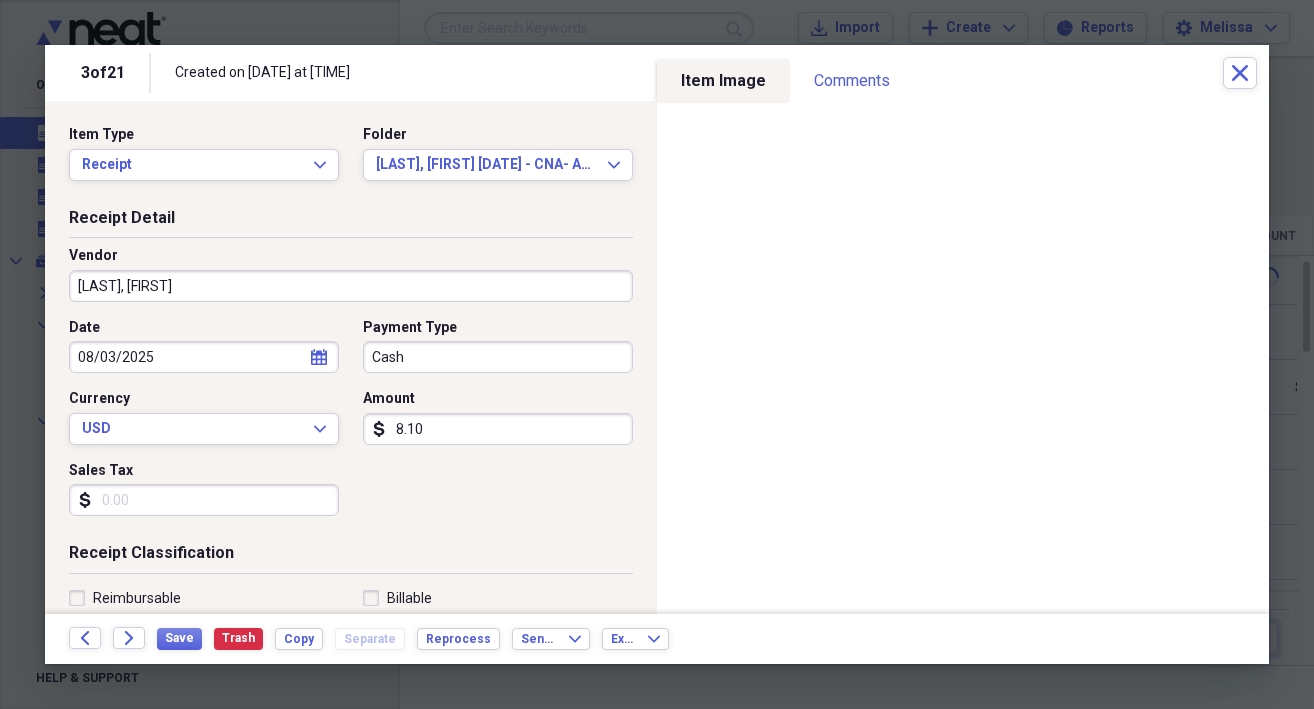 click on "Cash" at bounding box center [498, 357] 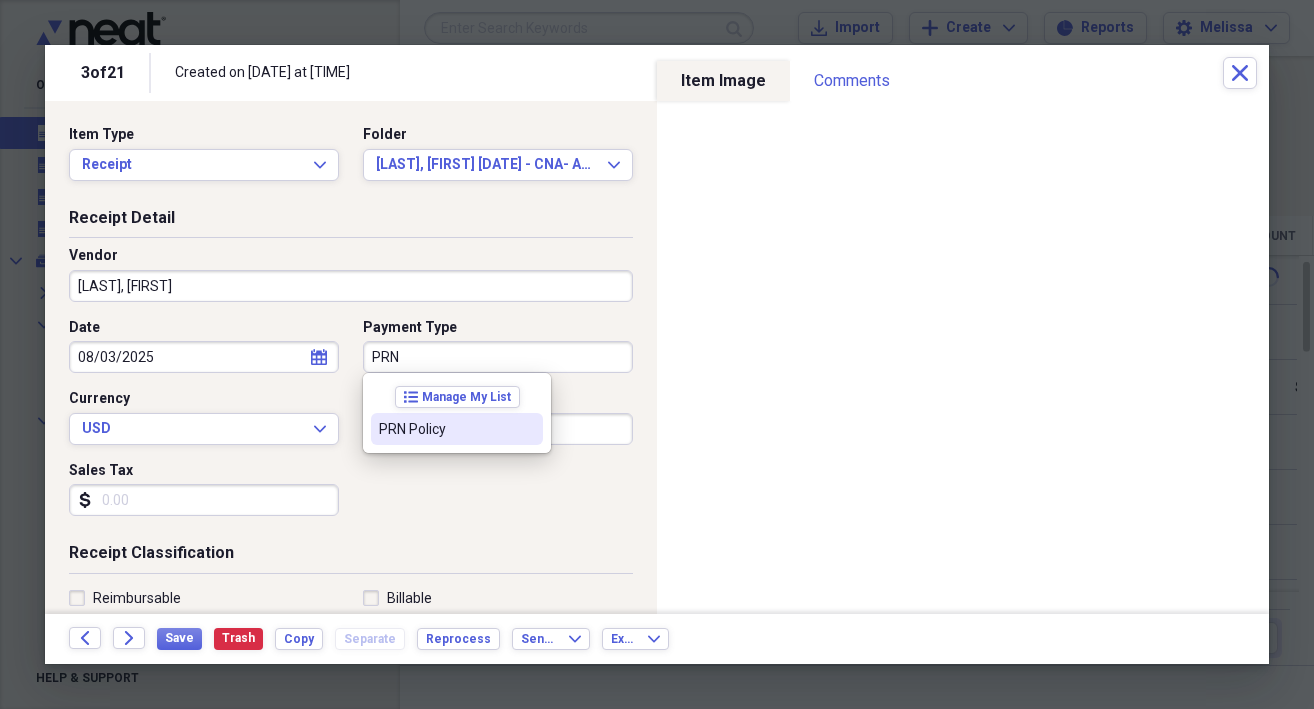 click on "PRN Policy" at bounding box center (457, 429) 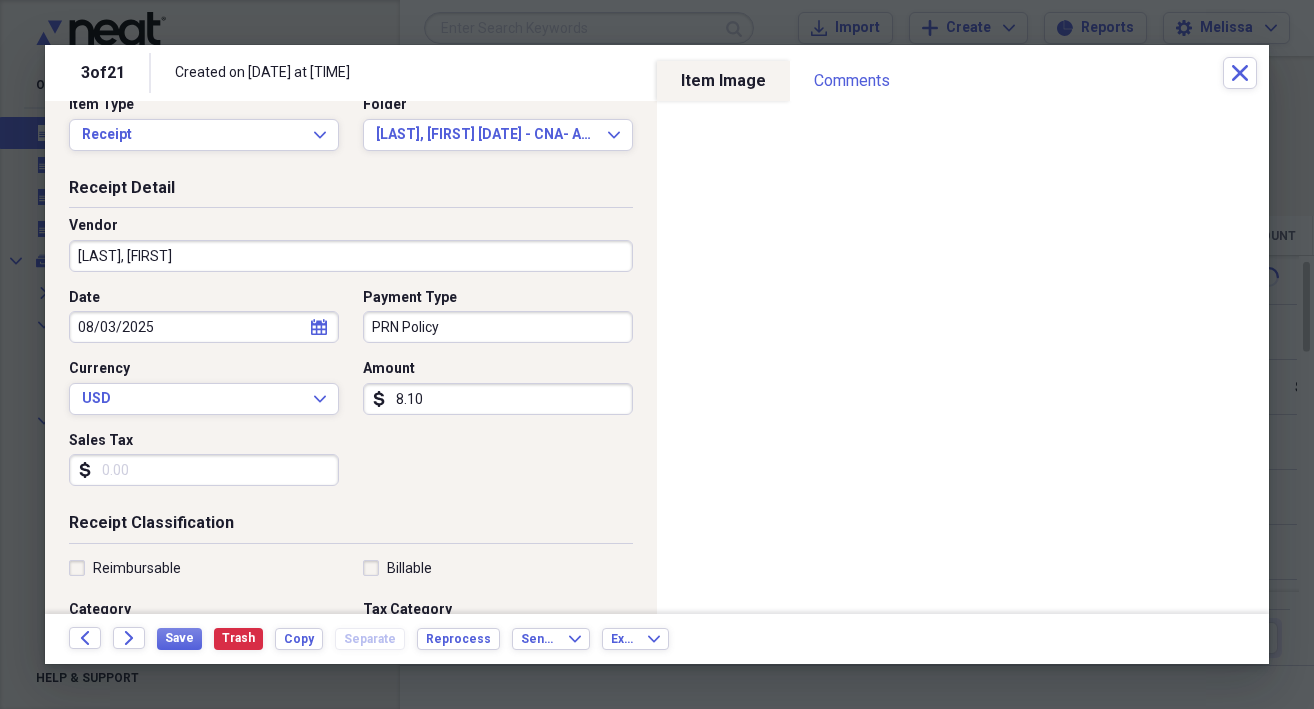 scroll, scrollTop: 34, scrollLeft: 0, axis: vertical 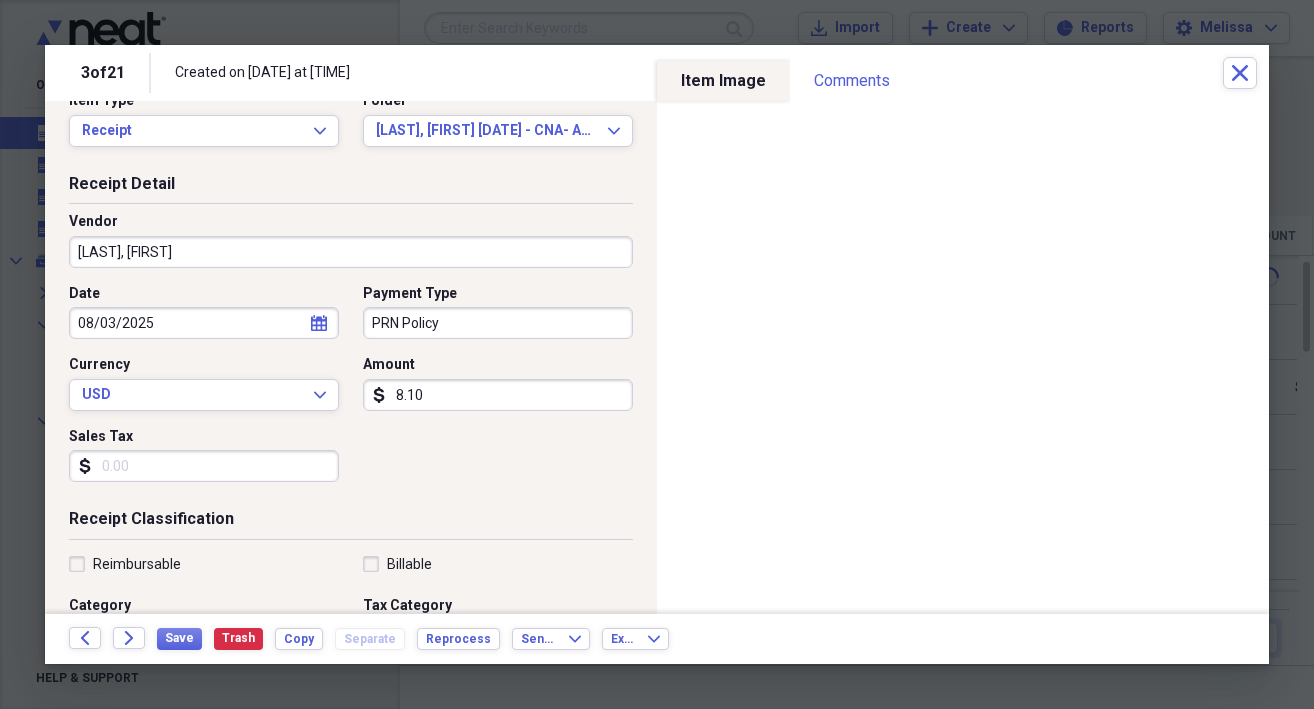 click on "8.10" at bounding box center [498, 395] 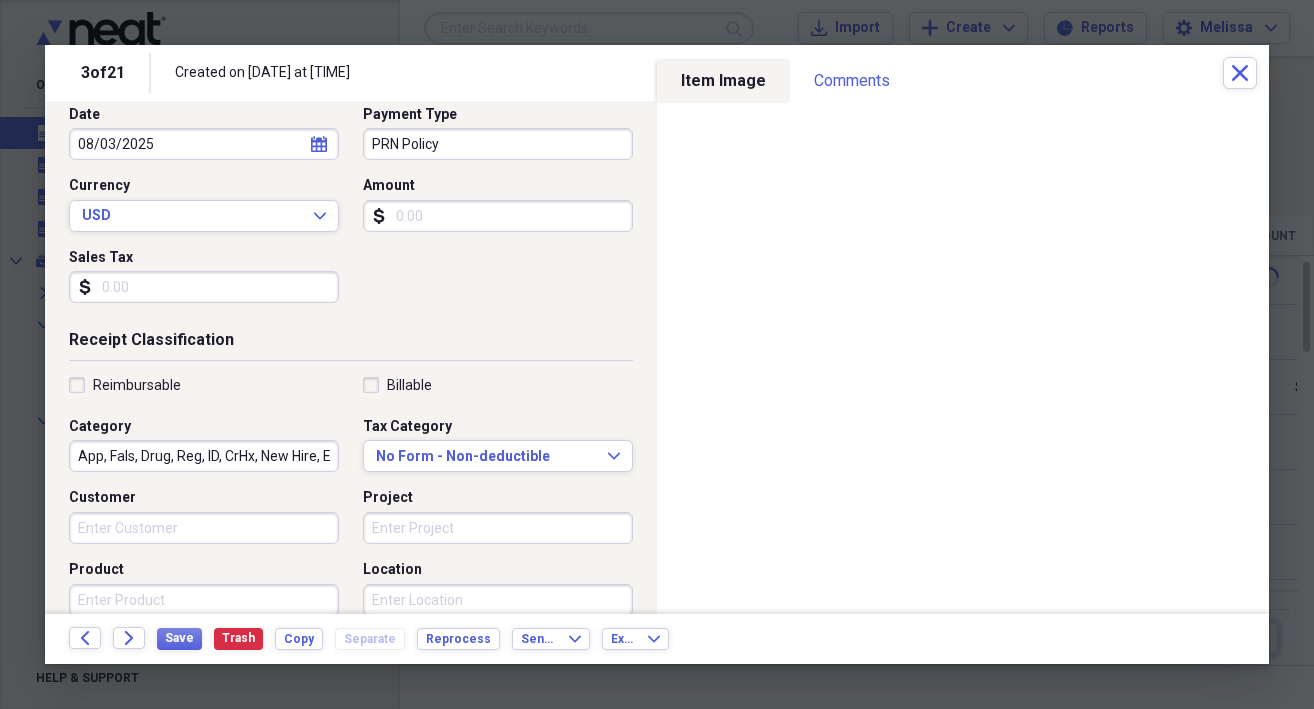scroll, scrollTop: 217, scrollLeft: 0, axis: vertical 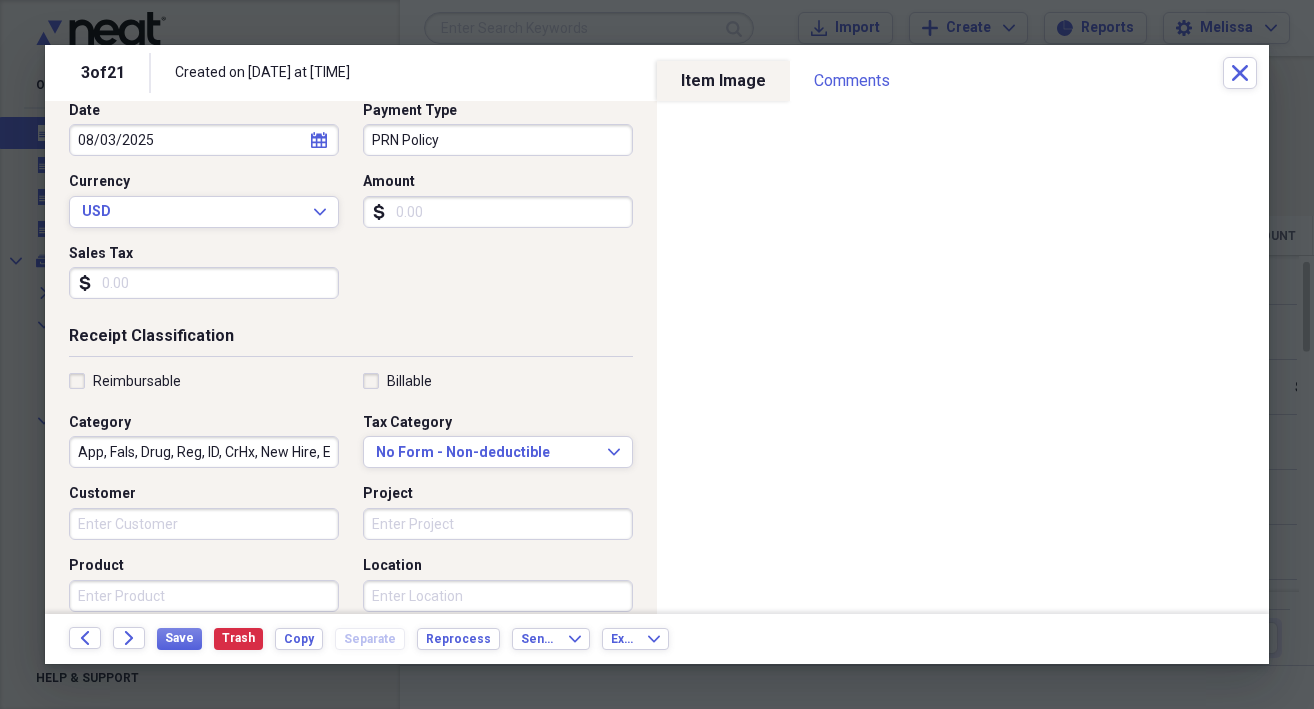type 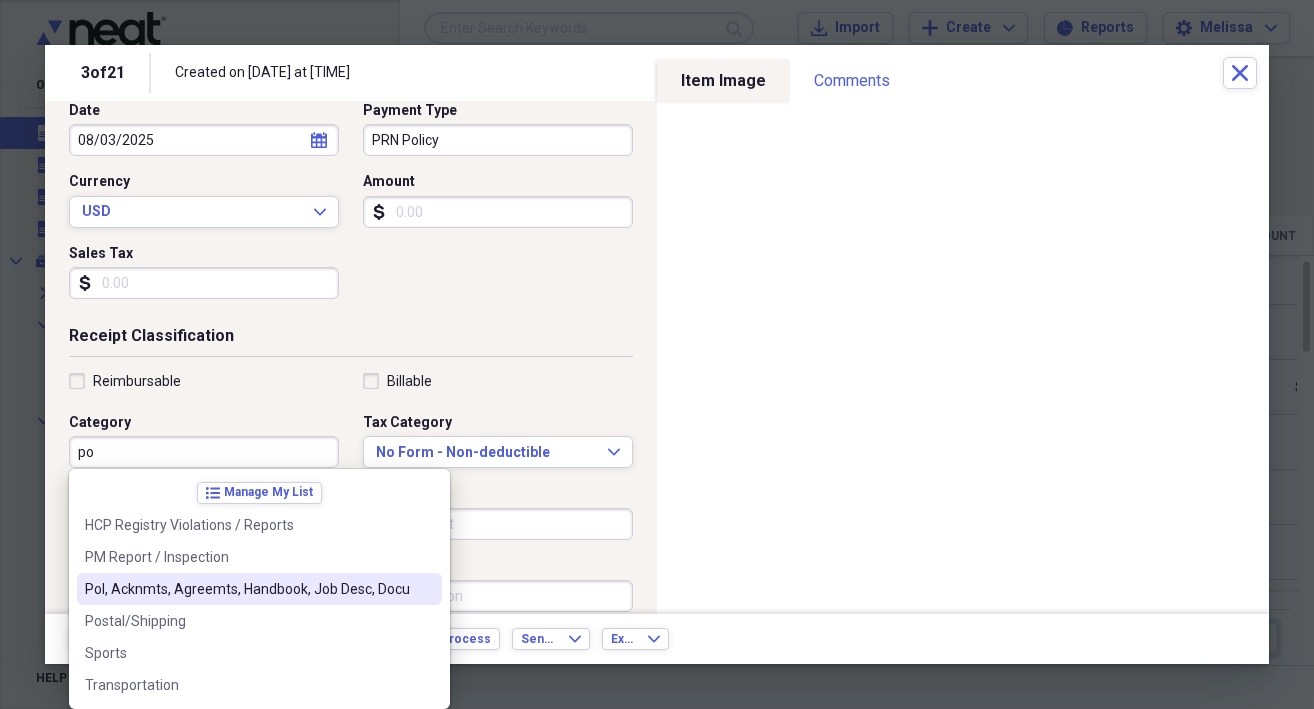 drag, startPoint x: 160, startPoint y: 604, endPoint x: 174, endPoint y: 593, distance: 17.804493 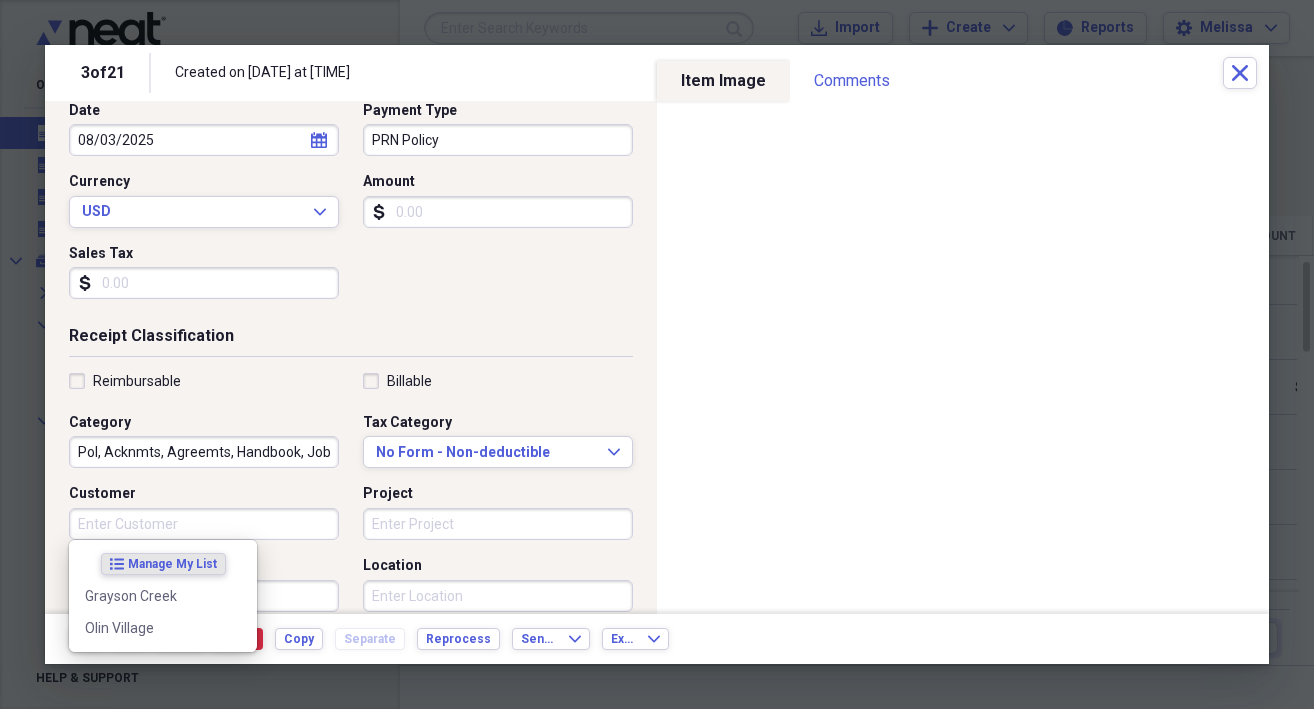 click on "Customer" at bounding box center (204, 524) 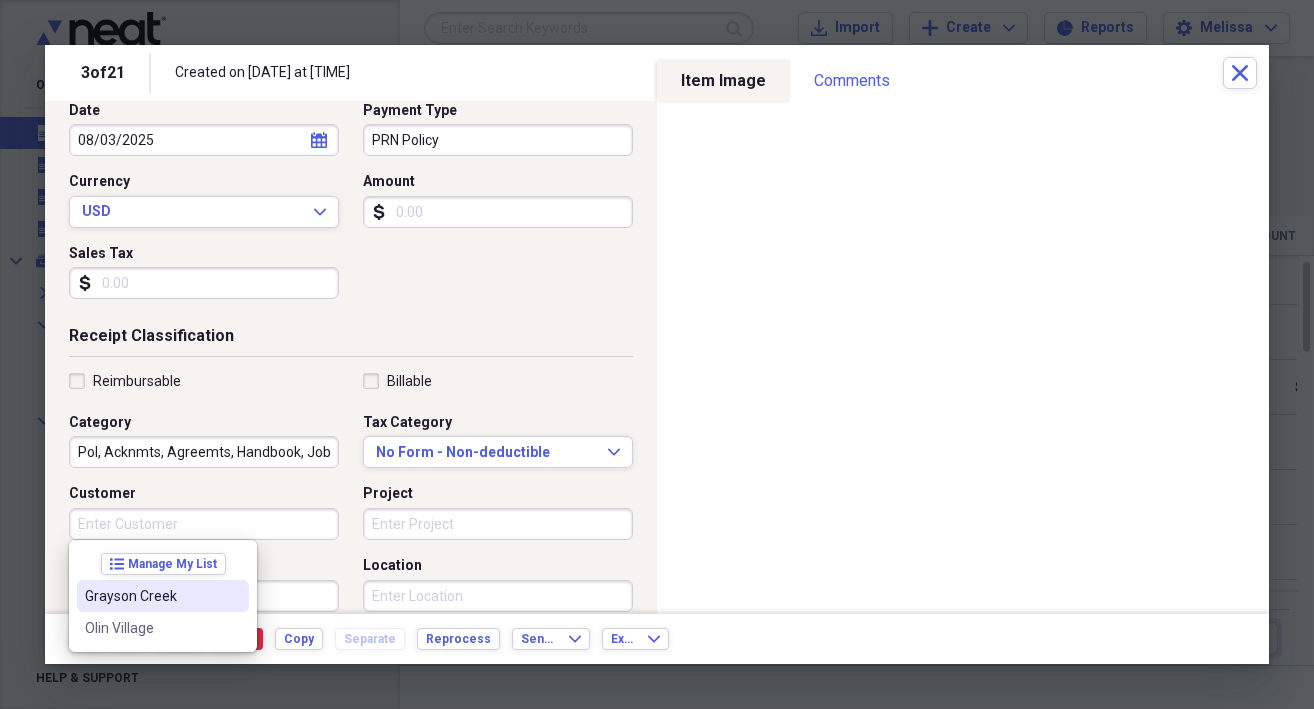 click on "Grayson Creek" at bounding box center (151, 596) 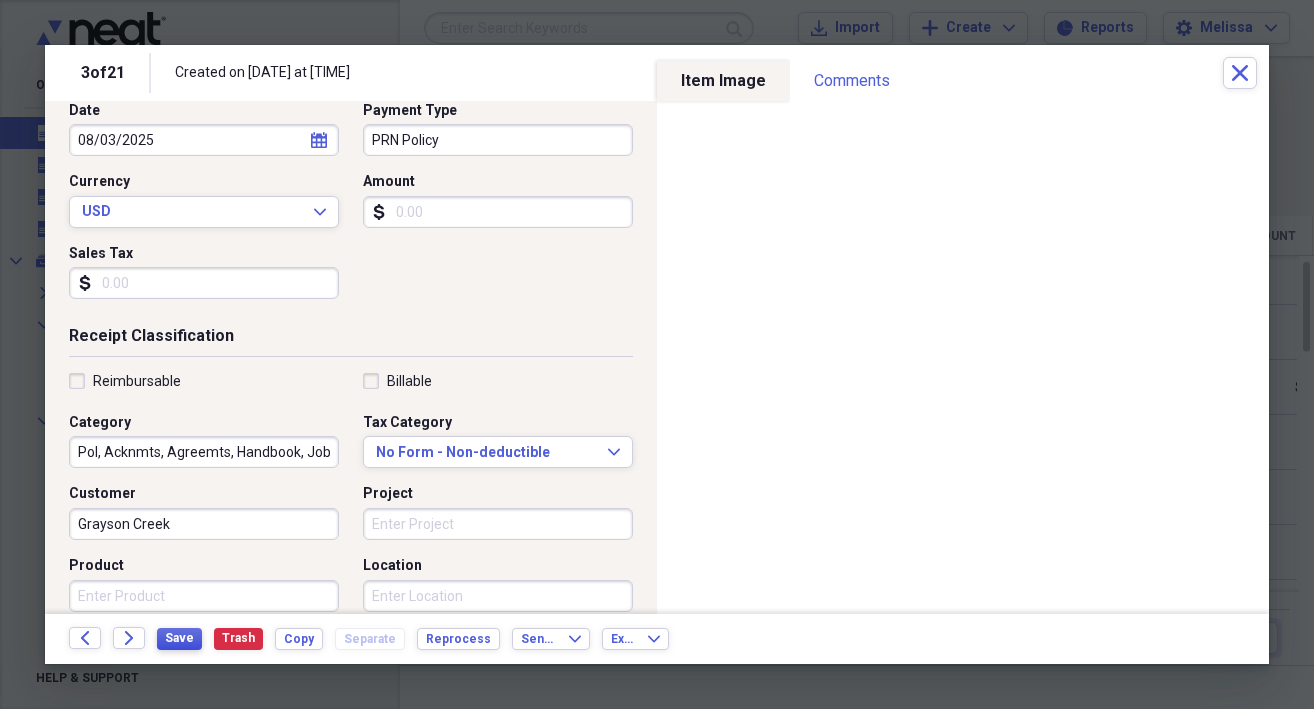 click on "Save" at bounding box center [179, 638] 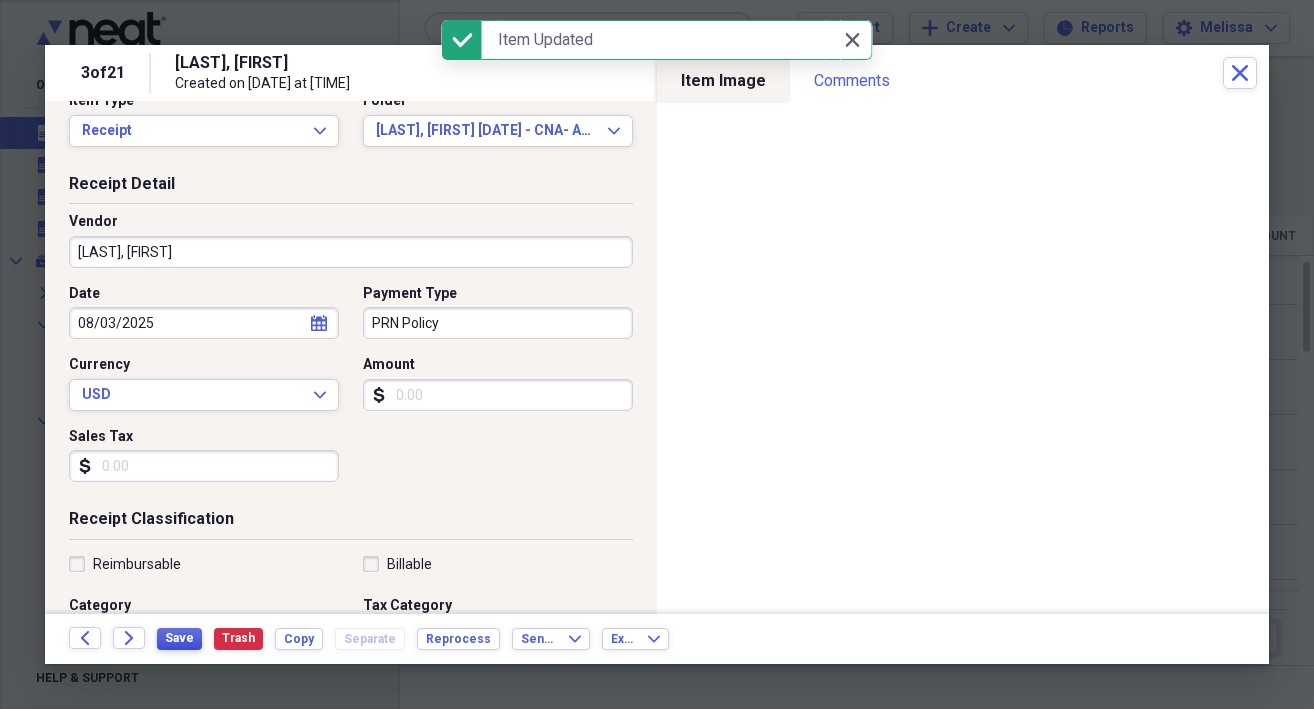 scroll, scrollTop: 0, scrollLeft: 0, axis: both 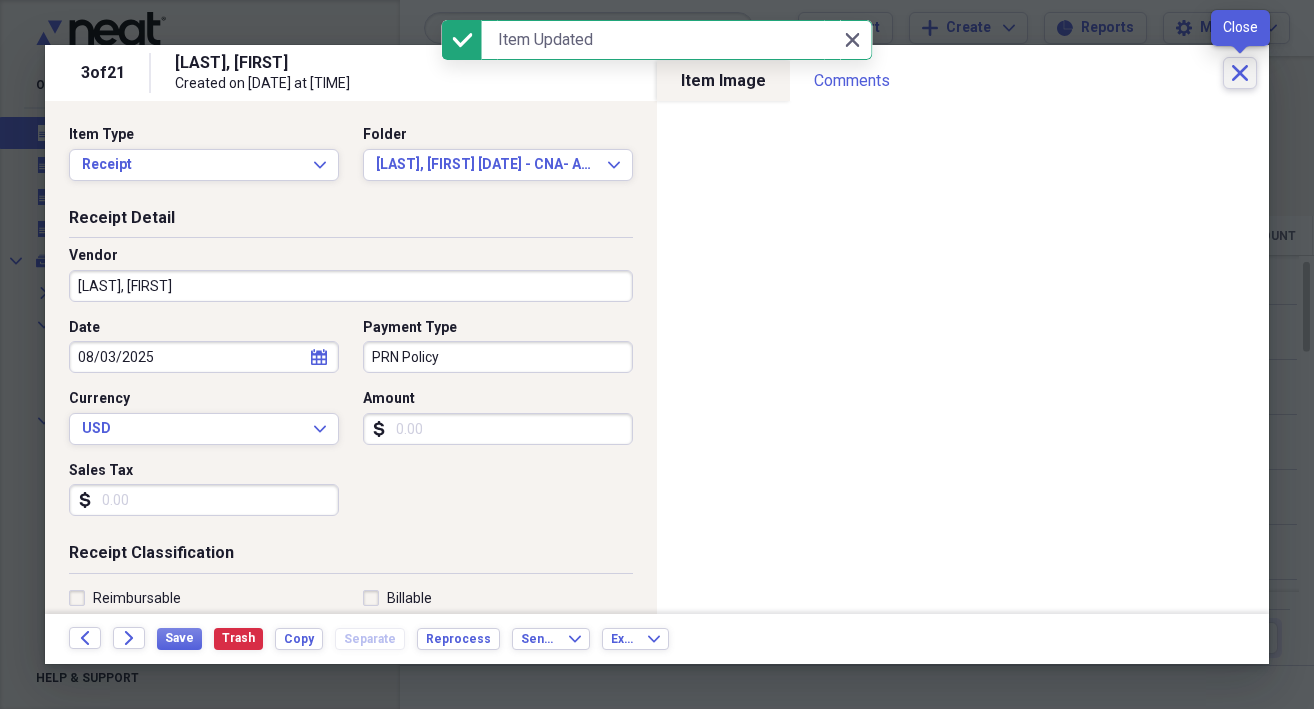 click on "Close" at bounding box center (1240, 73) 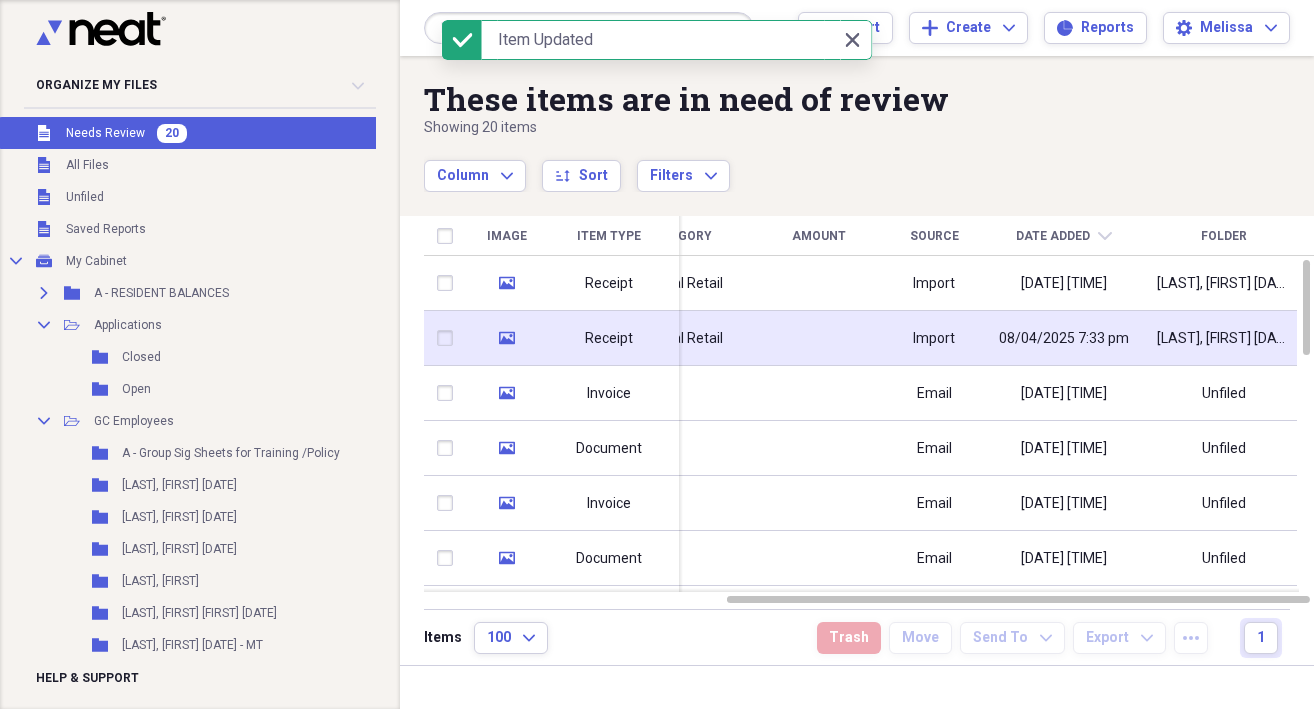 click at bounding box center (819, 338) 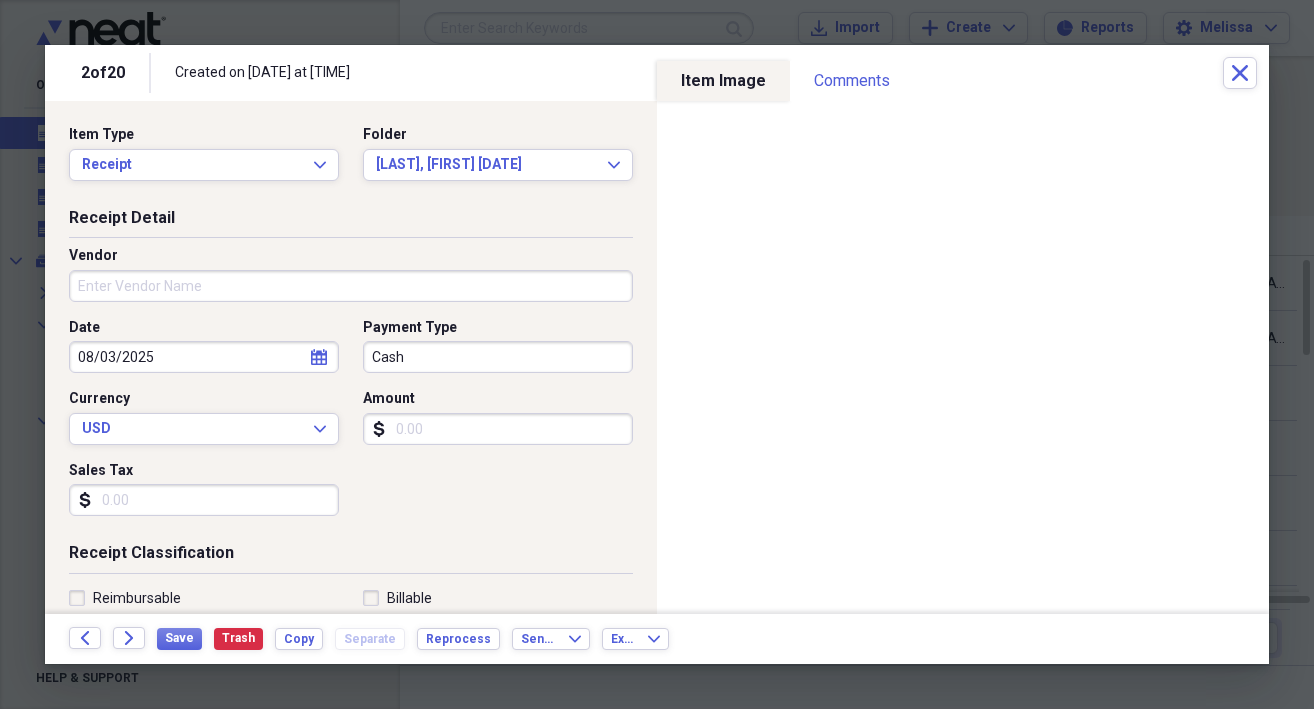 click on "Vendor" at bounding box center (351, 286) 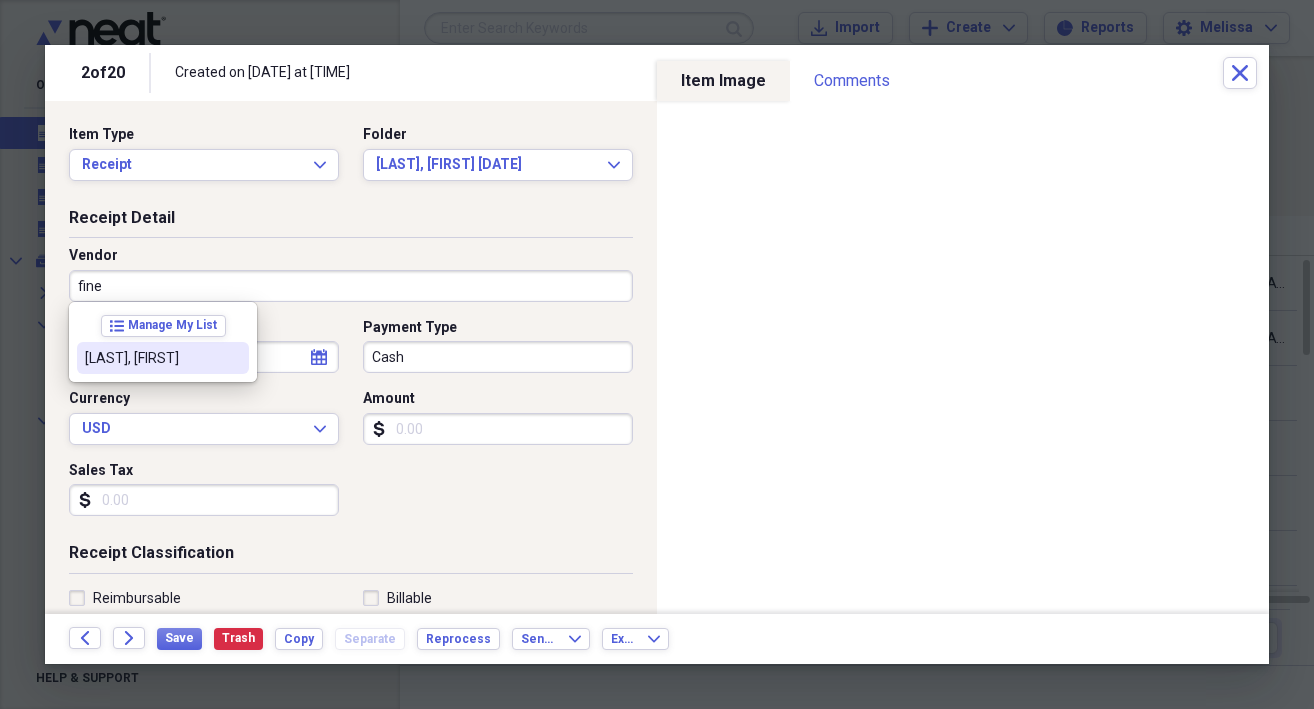 click on "[LAST], [FIRST]" at bounding box center [163, 358] 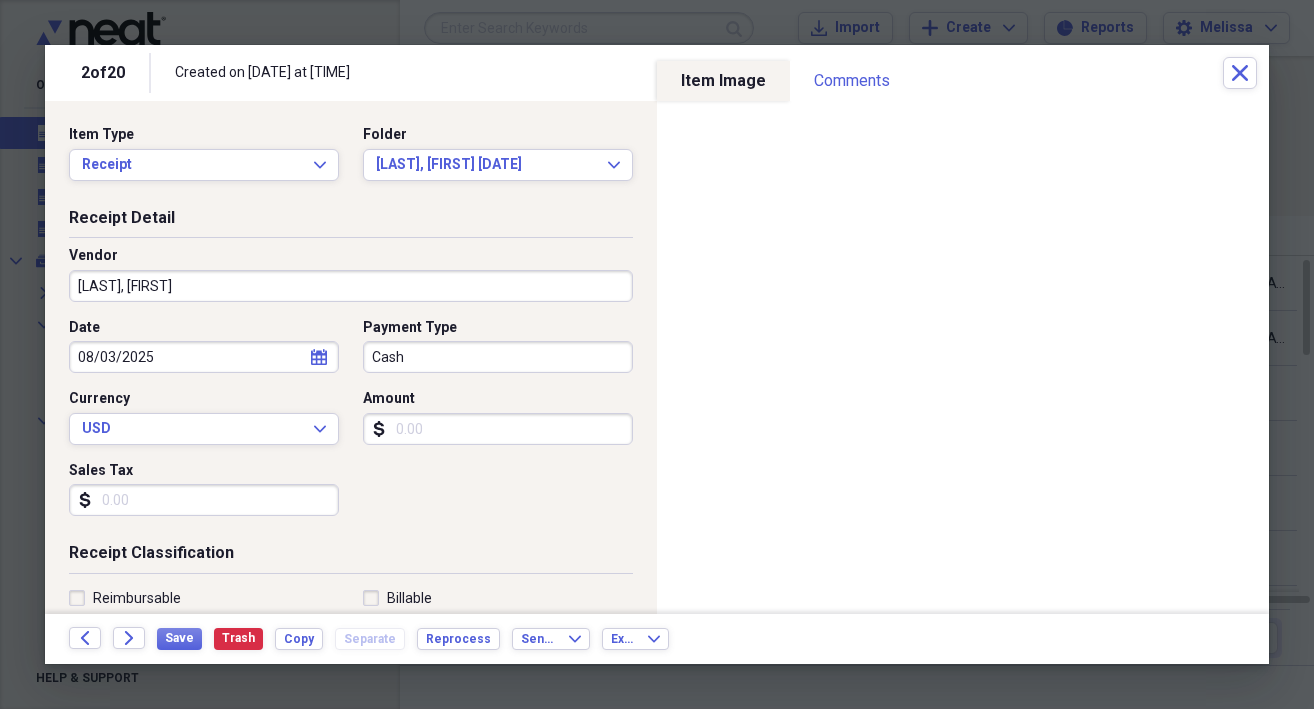 type on "Training, CEUS, Certs, LHPS, Skills Checklists" 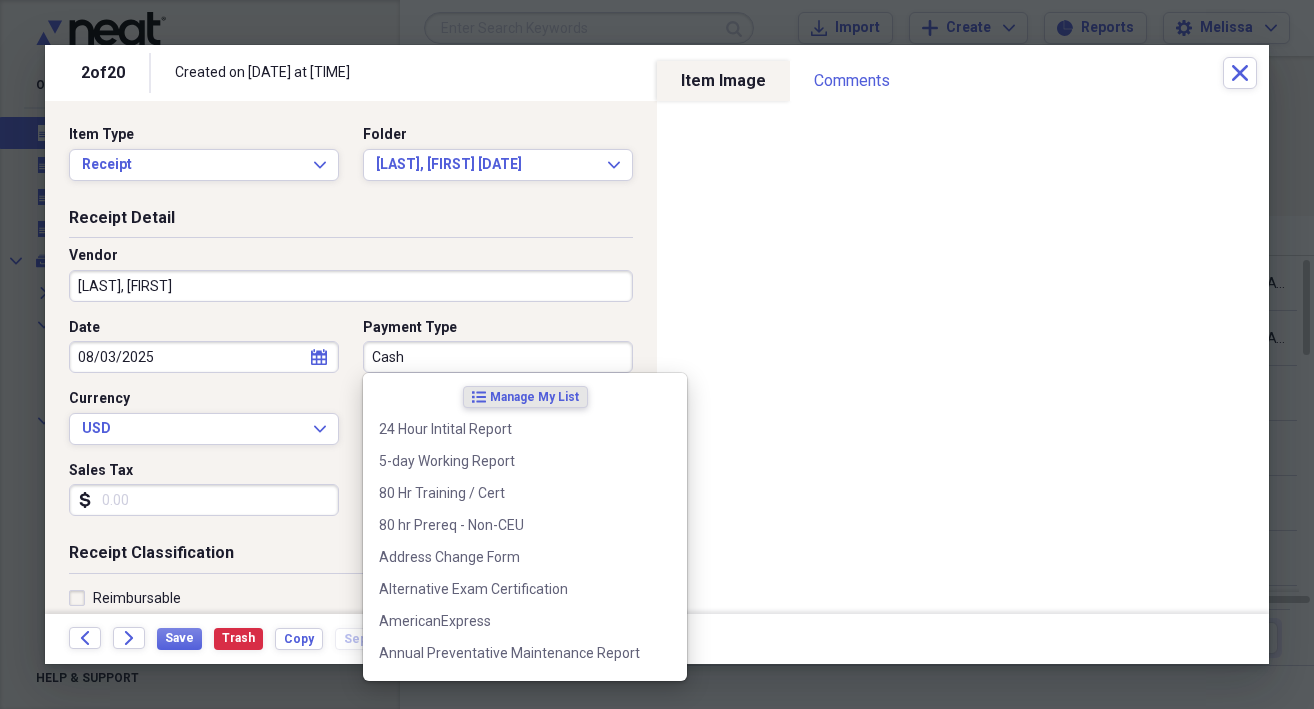 click on "Cash" at bounding box center (498, 357) 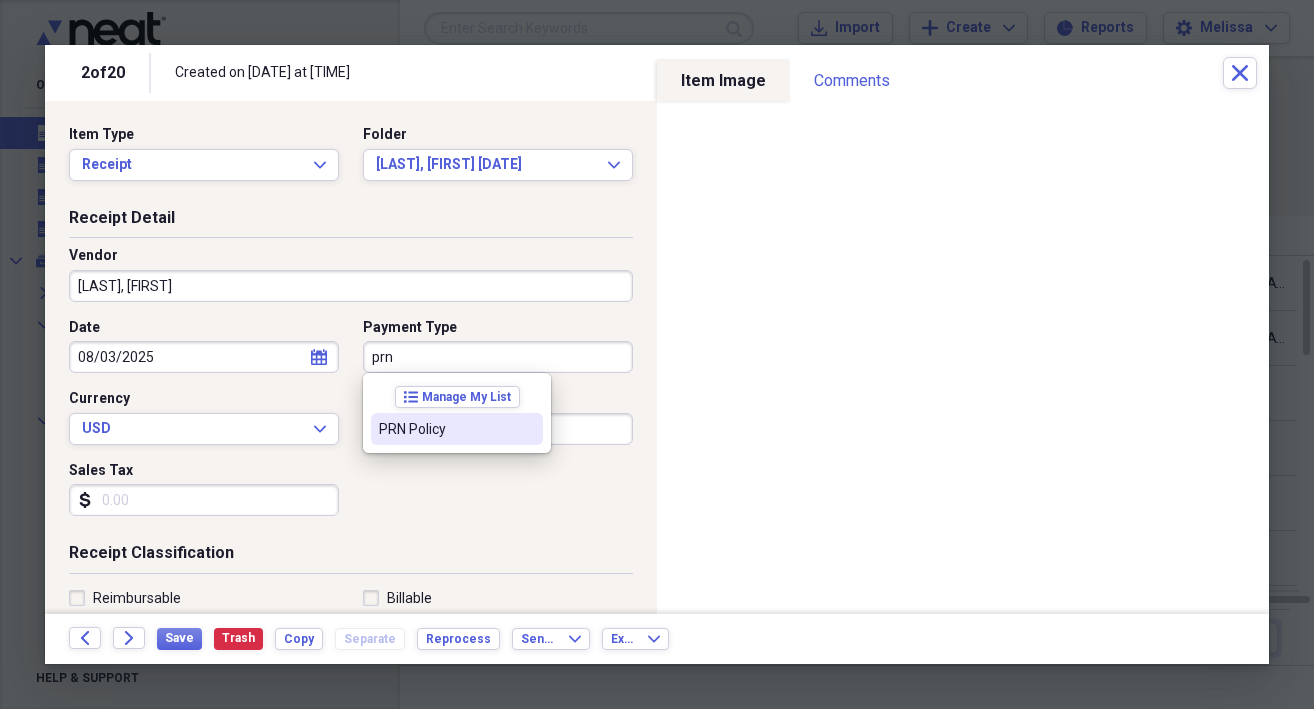 click on "PRN Policy" at bounding box center [457, 429] 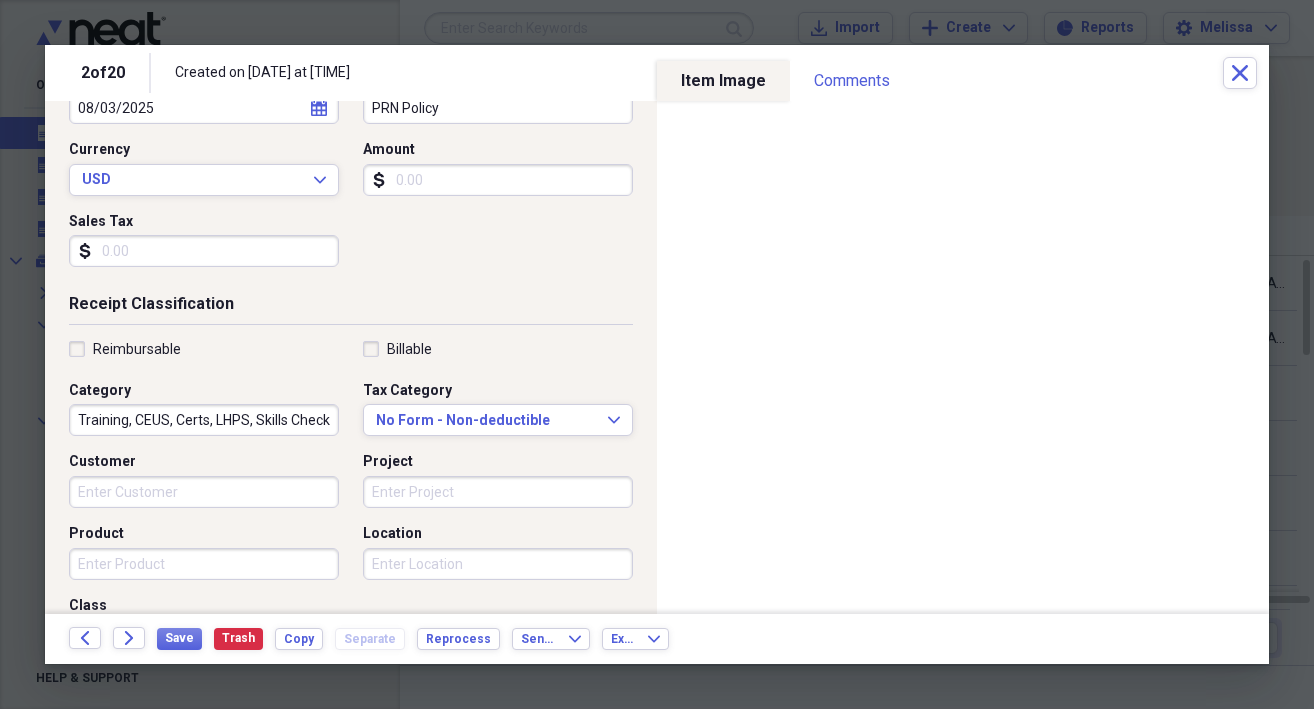 scroll, scrollTop: 263, scrollLeft: 0, axis: vertical 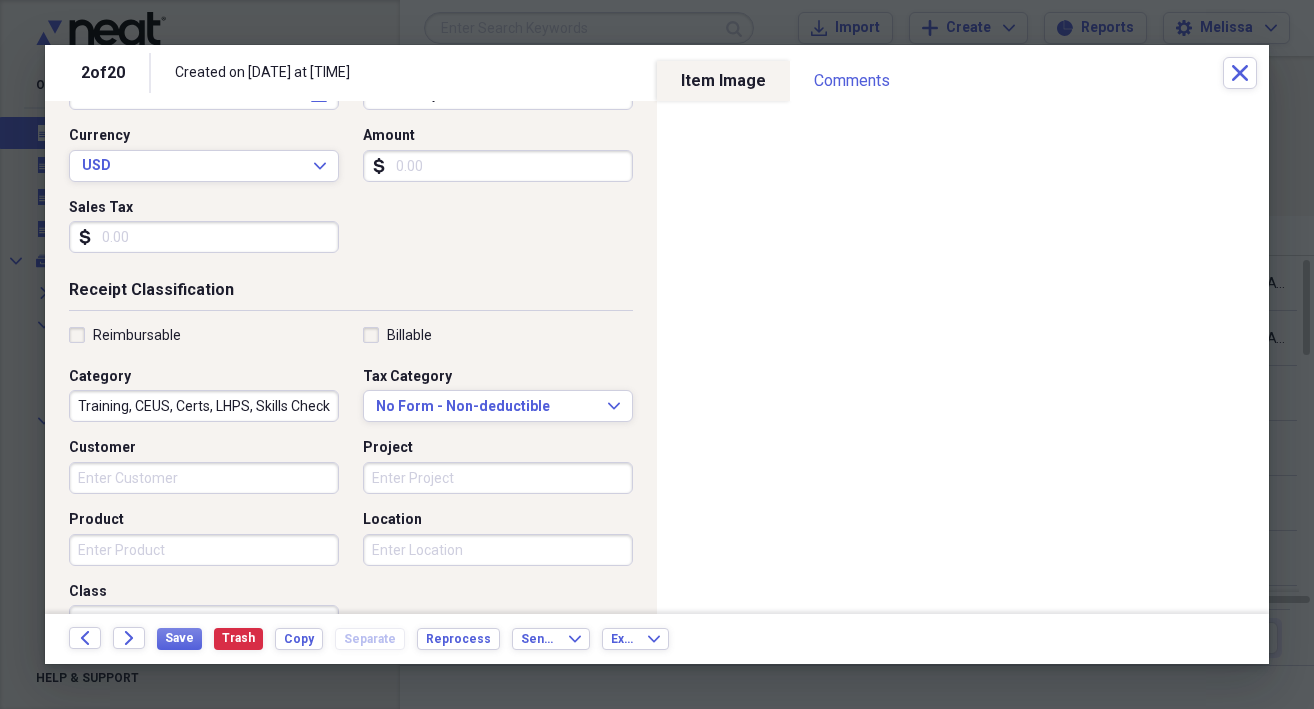 click on "Training, CEUS, Certs, LHPS, Skills Checklists" at bounding box center [204, 406] 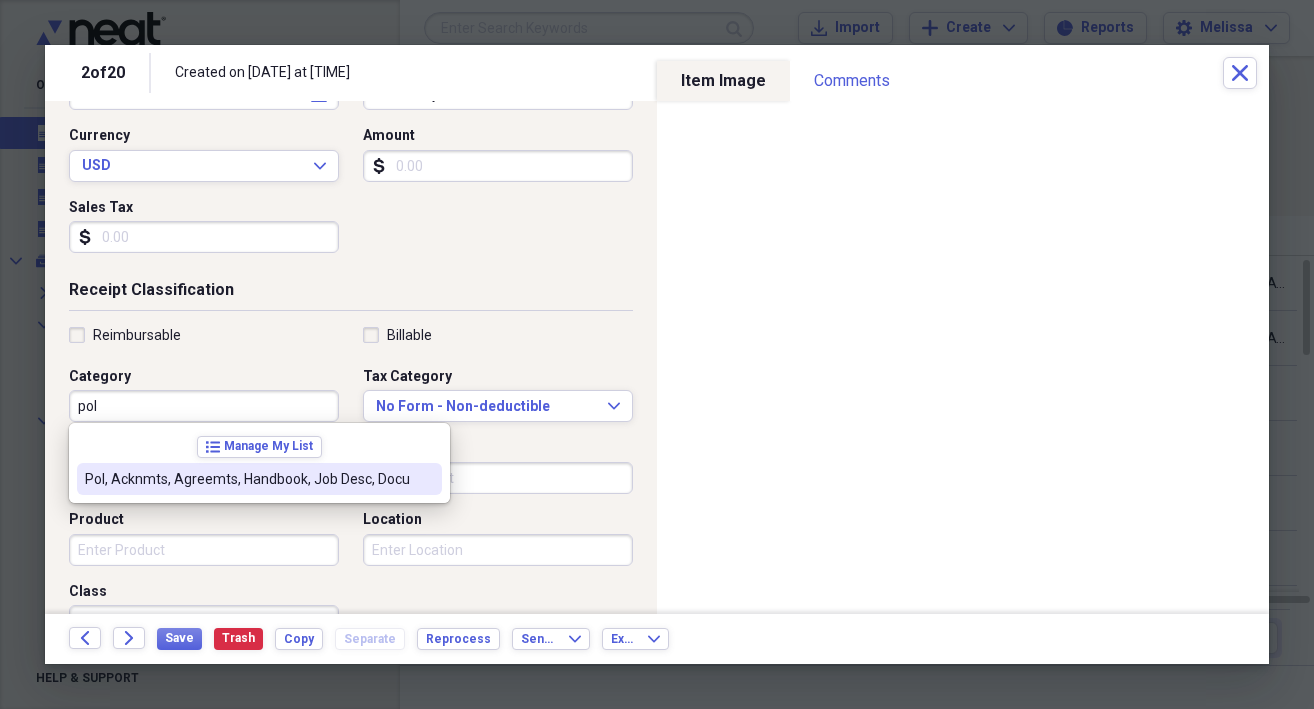 click on "Pol, Acknmts, Agreemts, Handbook, Job Desc, Docu" at bounding box center (247, 479) 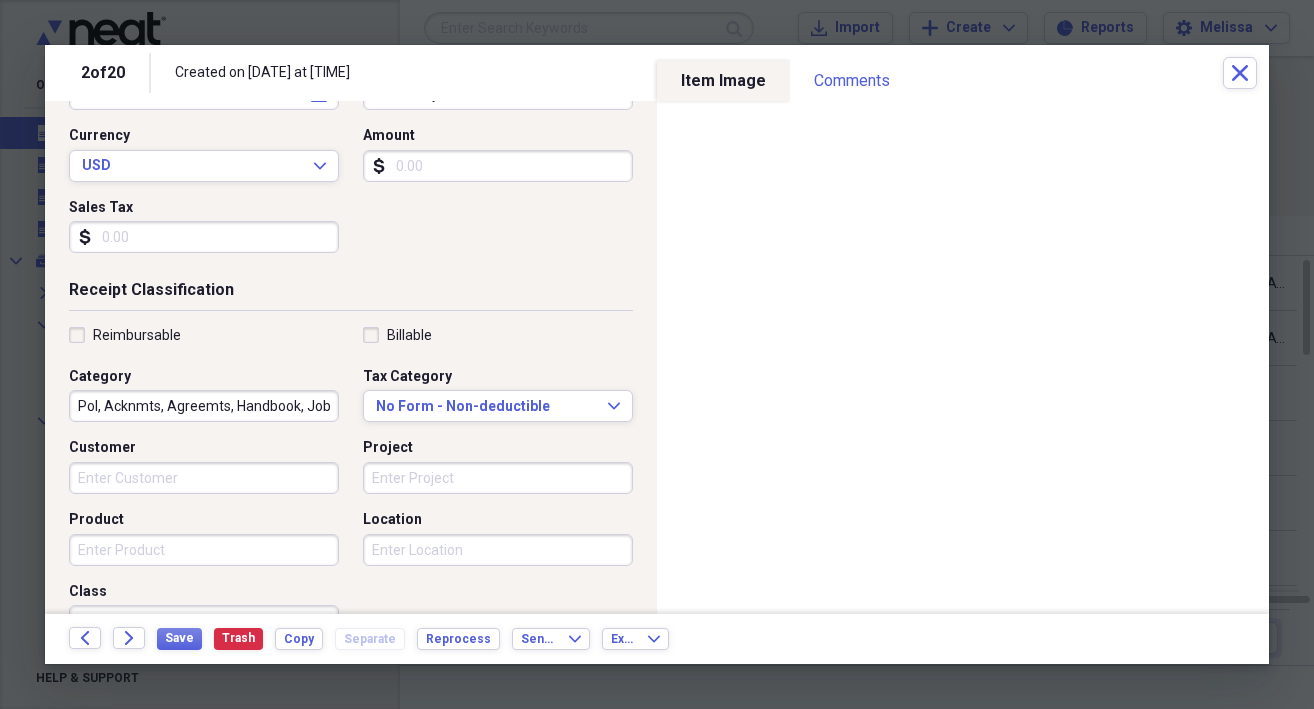 click on "Customer" at bounding box center (204, 478) 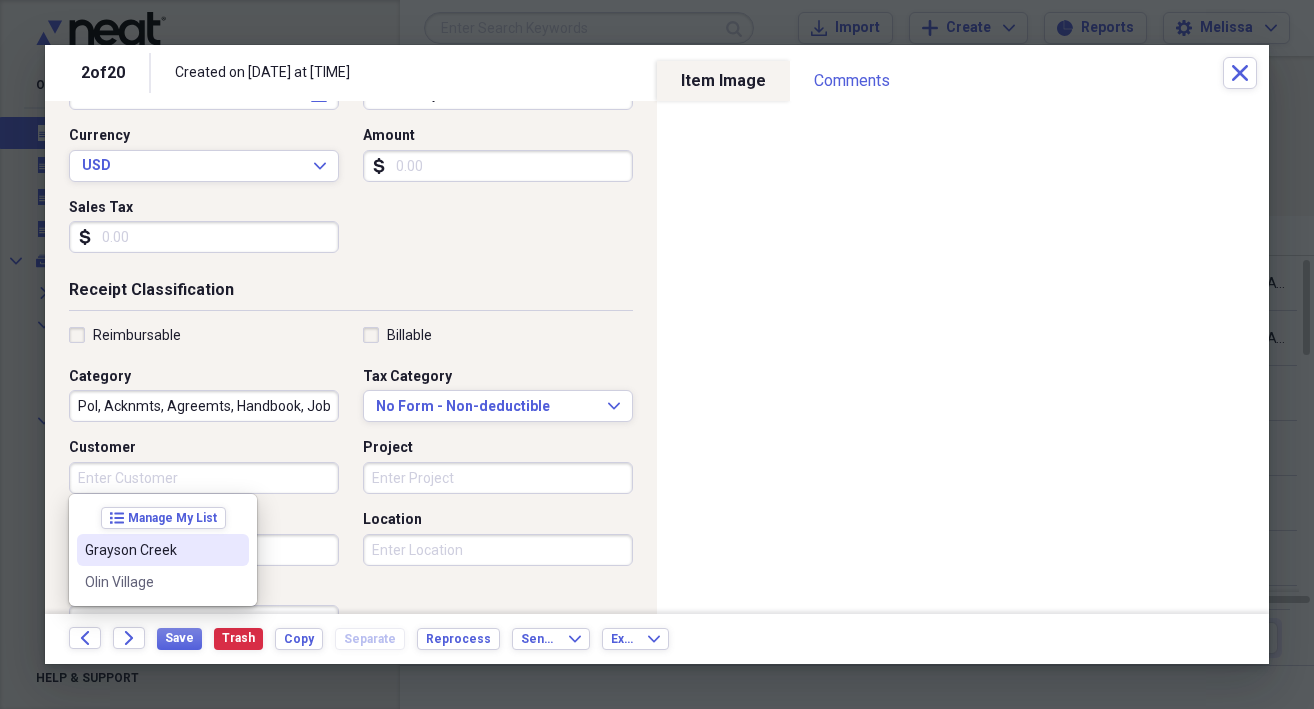 click on "Grayson Creek" at bounding box center [151, 550] 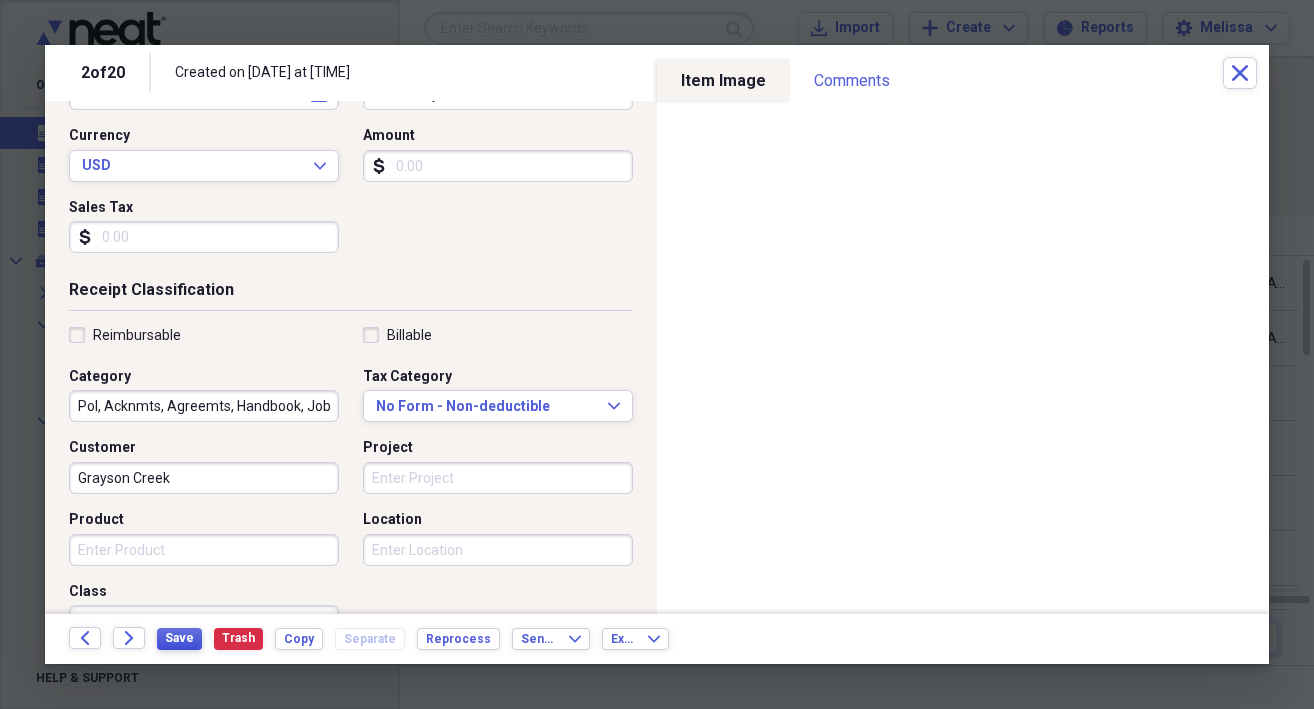 click on "Save" at bounding box center (179, 638) 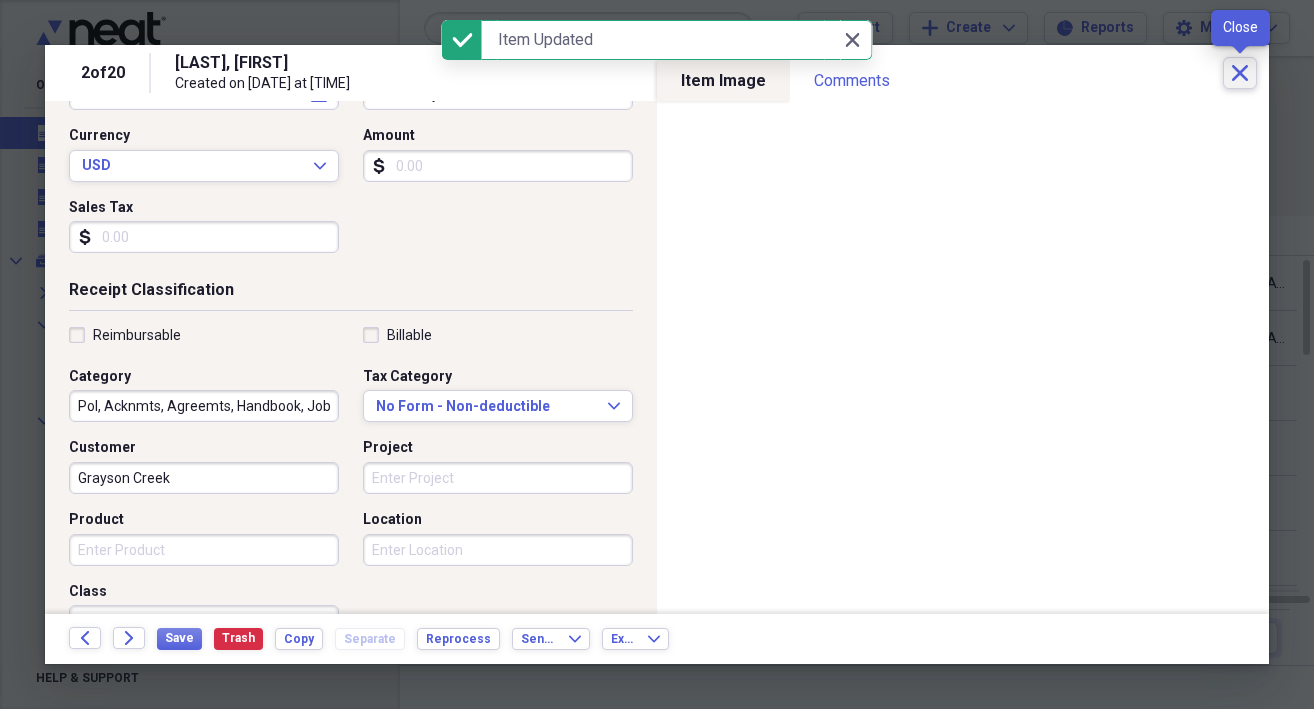 click on "Close" at bounding box center [1240, 73] 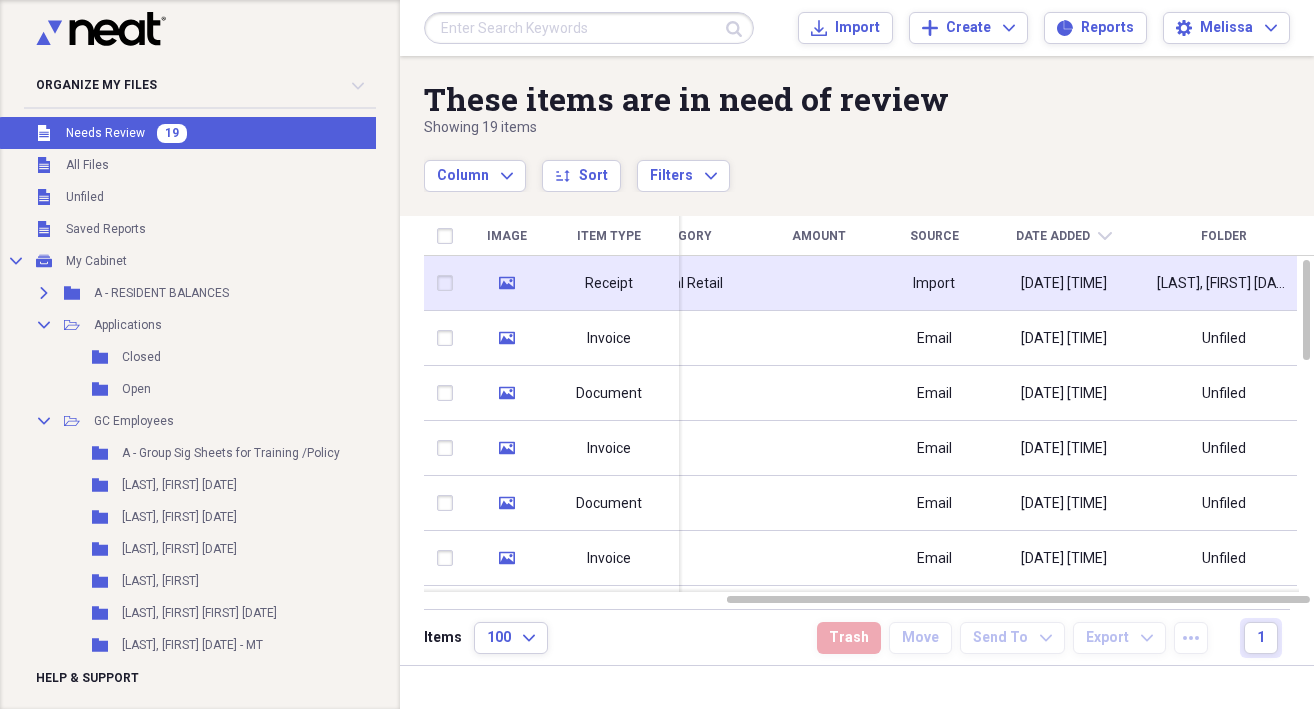 click at bounding box center [819, 283] 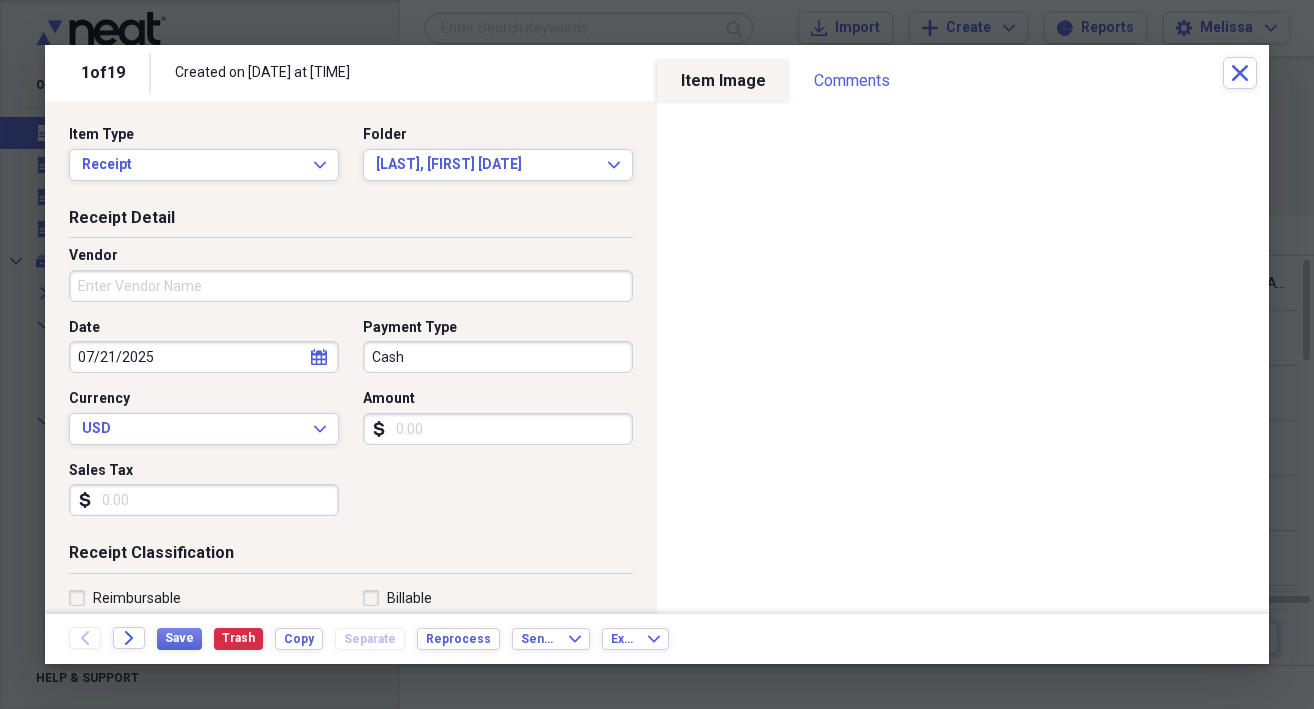 click on "Vendor" at bounding box center (351, 286) 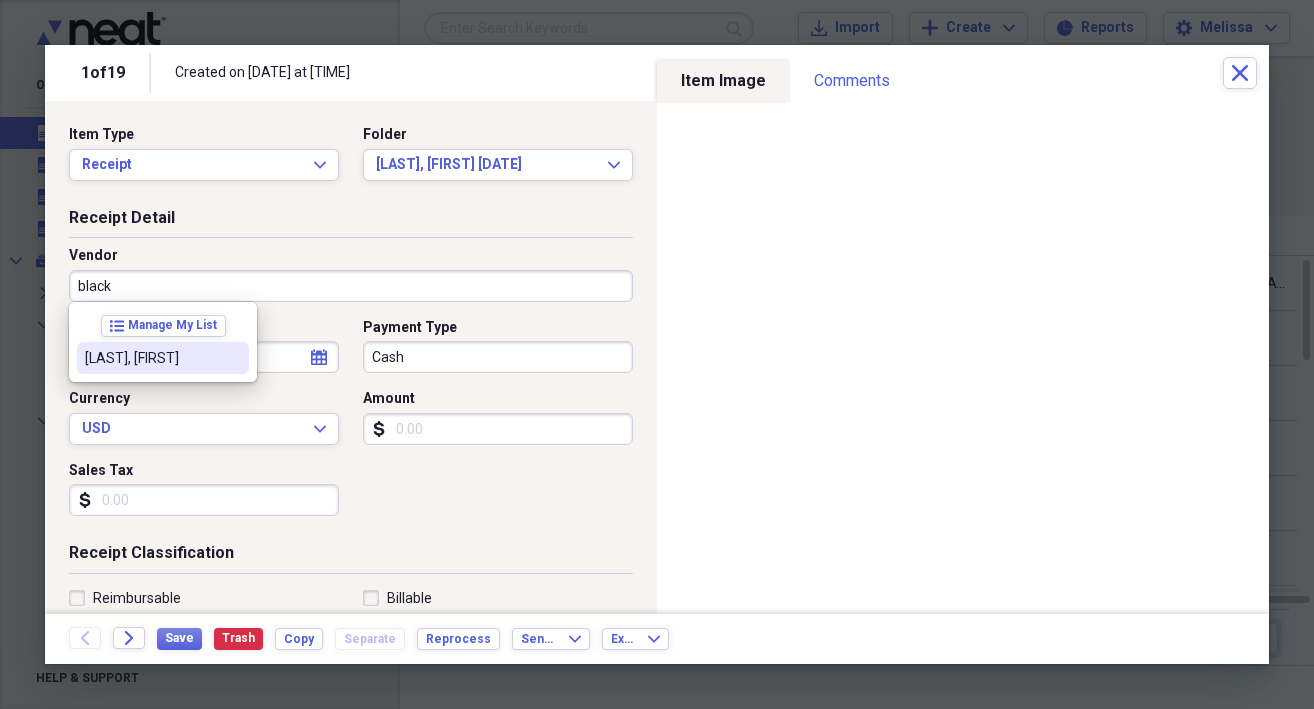 click on "[LAST], [FIRST]" at bounding box center [151, 358] 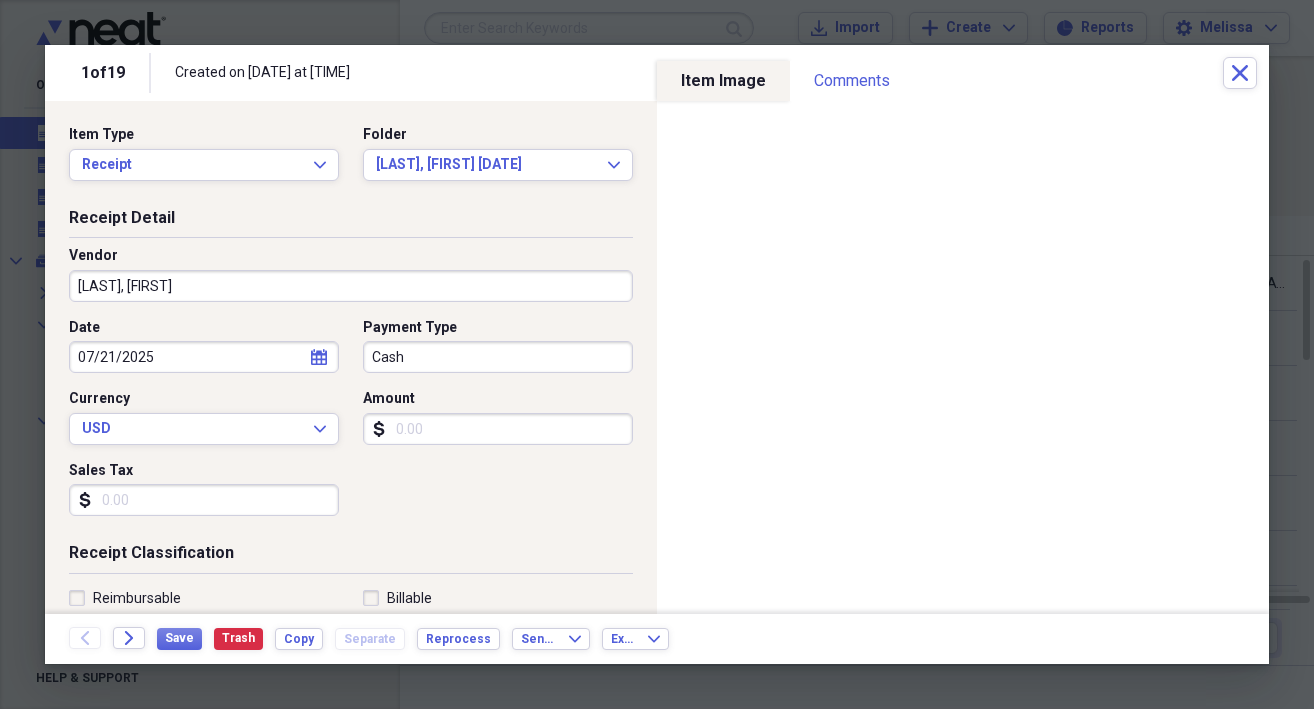 type on "Training, CEUS, Certs, LHPS, Skills Checklists" 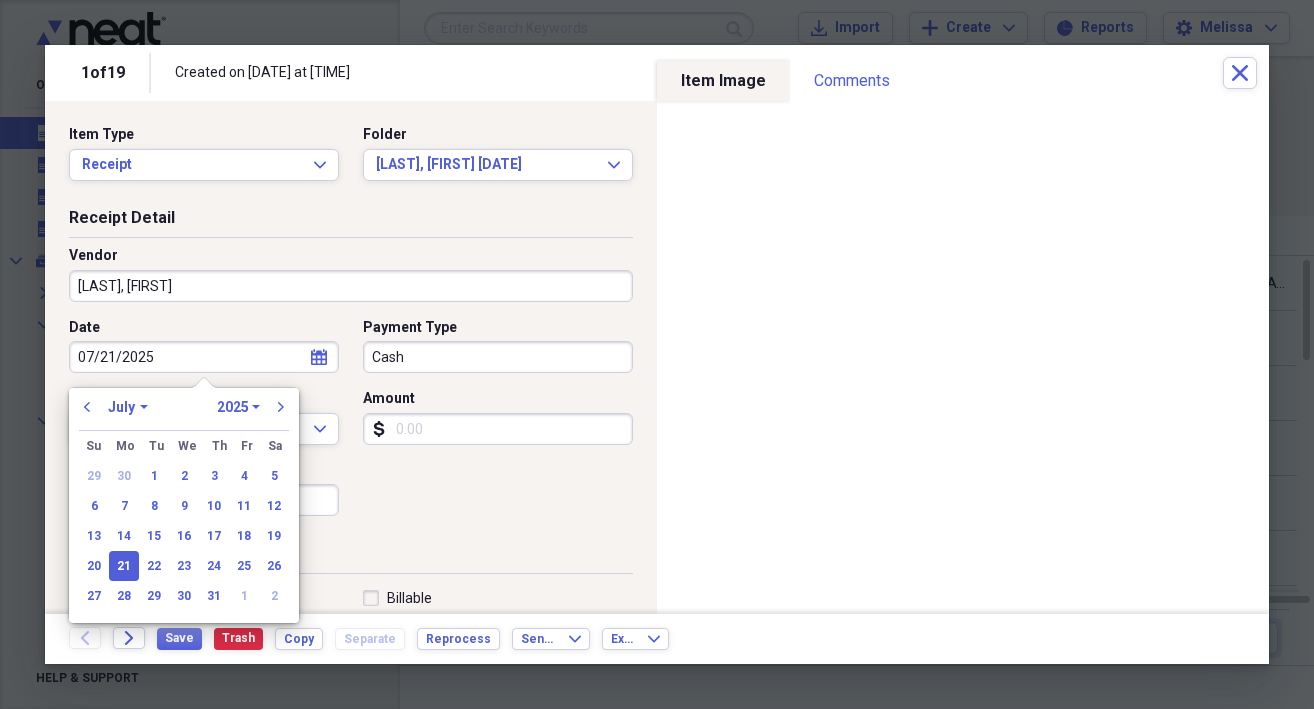 click on "07/21/2025" at bounding box center (204, 357) 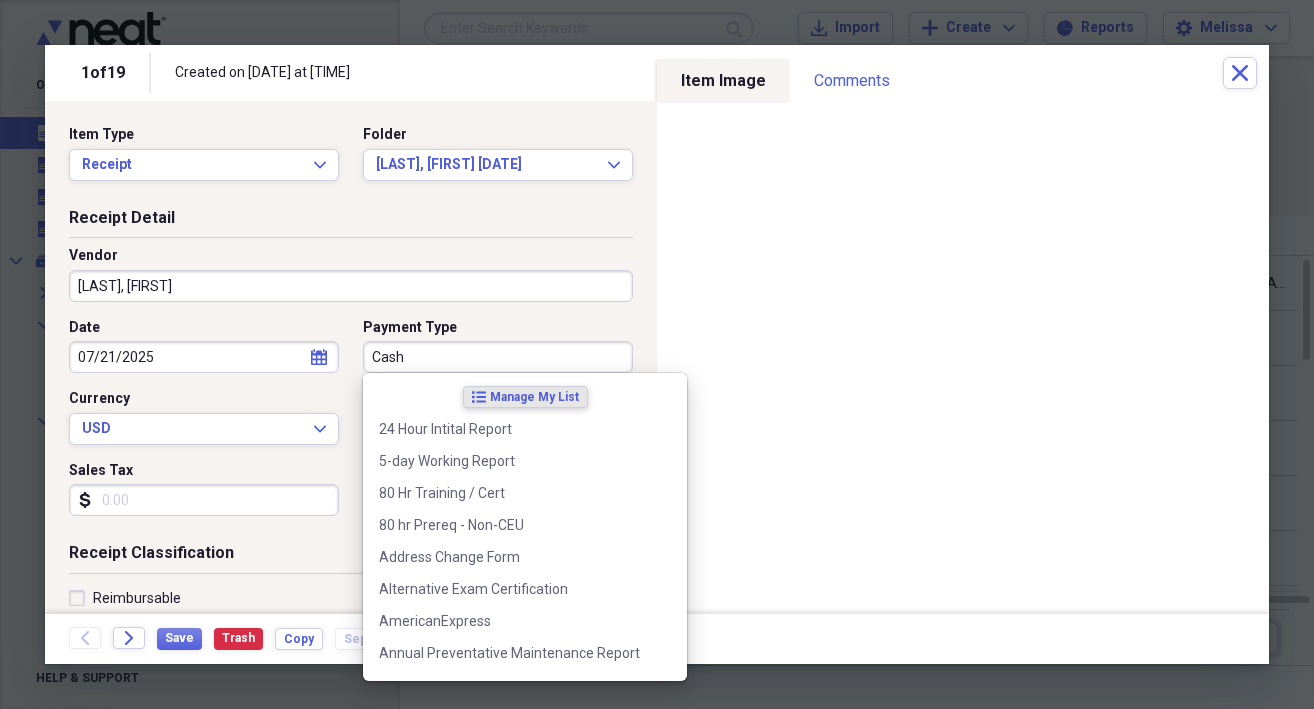 click on "Cash" at bounding box center [498, 357] 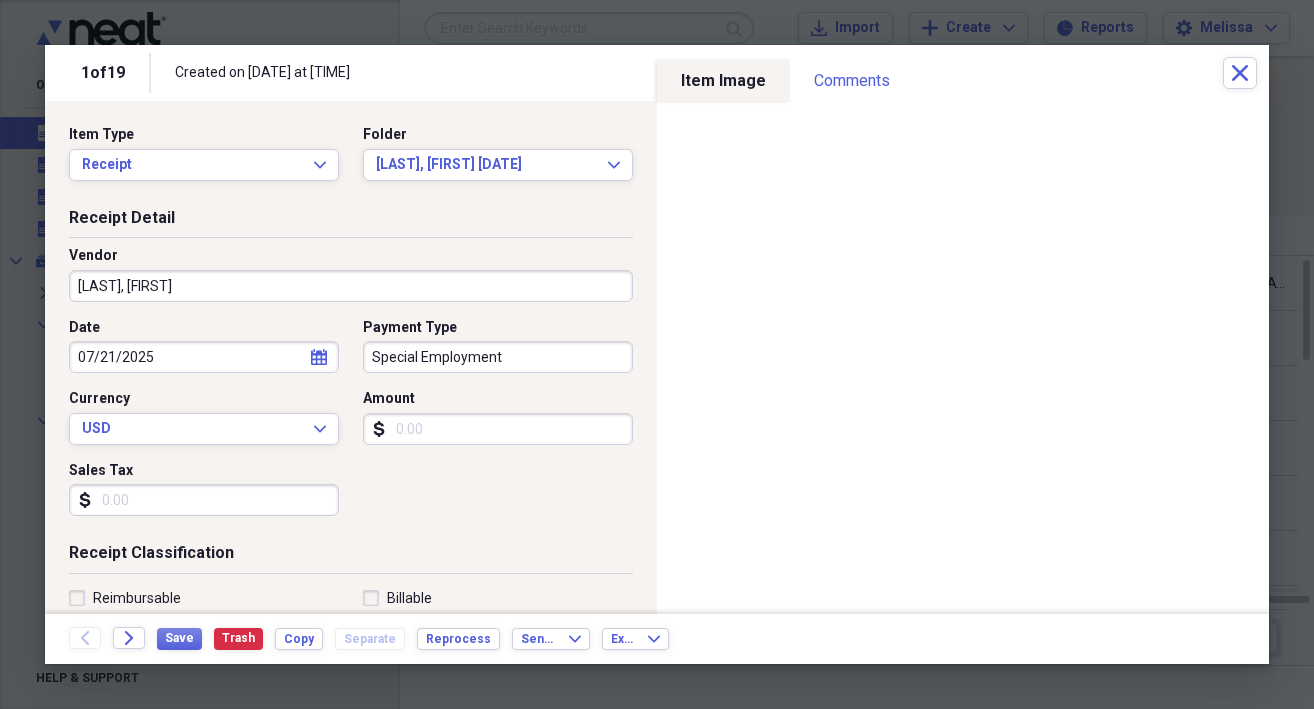 click on "Special Employment" at bounding box center [498, 357] 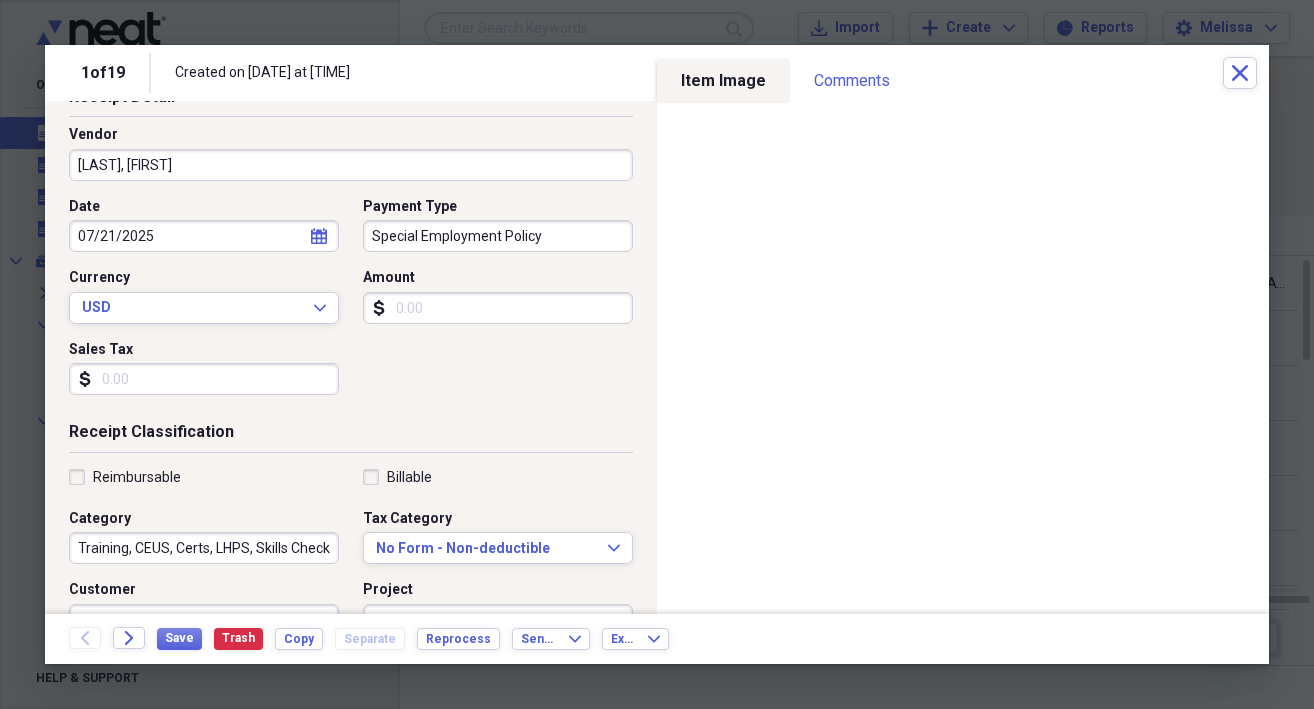 scroll, scrollTop: 154, scrollLeft: 0, axis: vertical 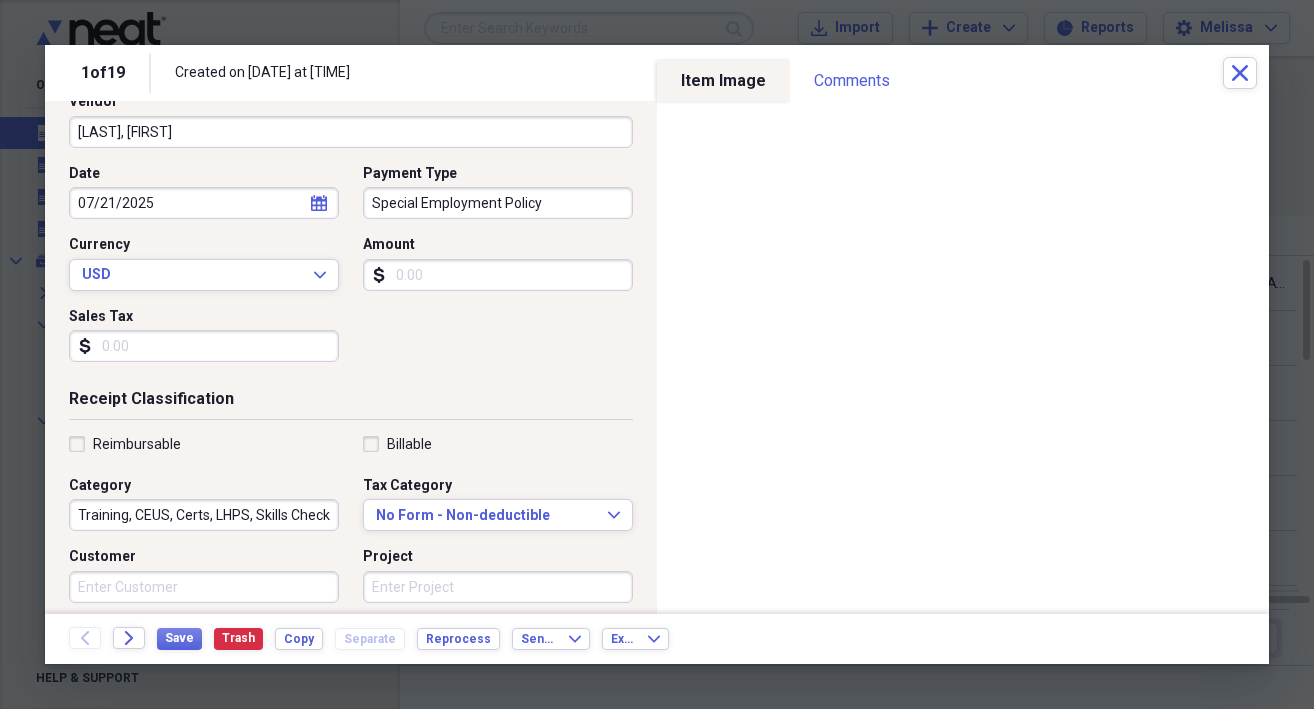 type on "Special Employment Policy" 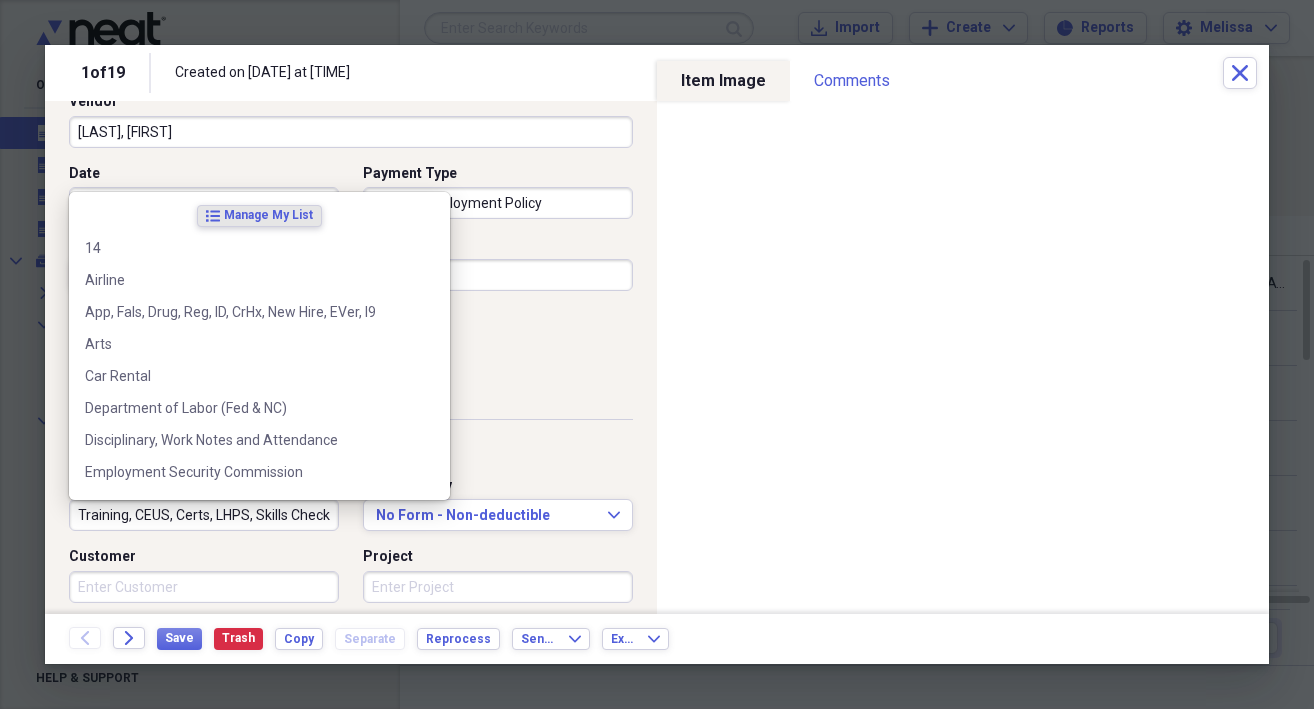 click on "Training, CEUS, Certs, LHPS, Skills Checklists" at bounding box center (204, 515) 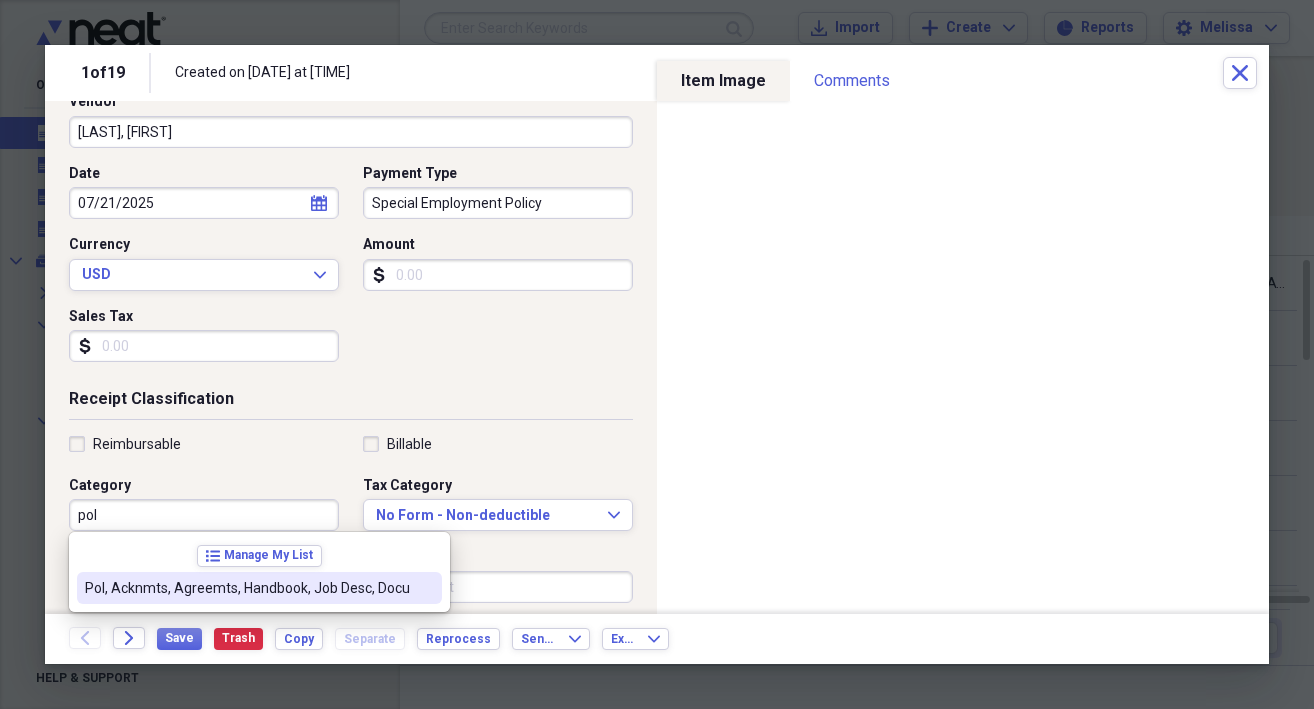 click on "Pol, Acknmts, Agreemts, Handbook, Job Desc, Docu" at bounding box center (247, 588) 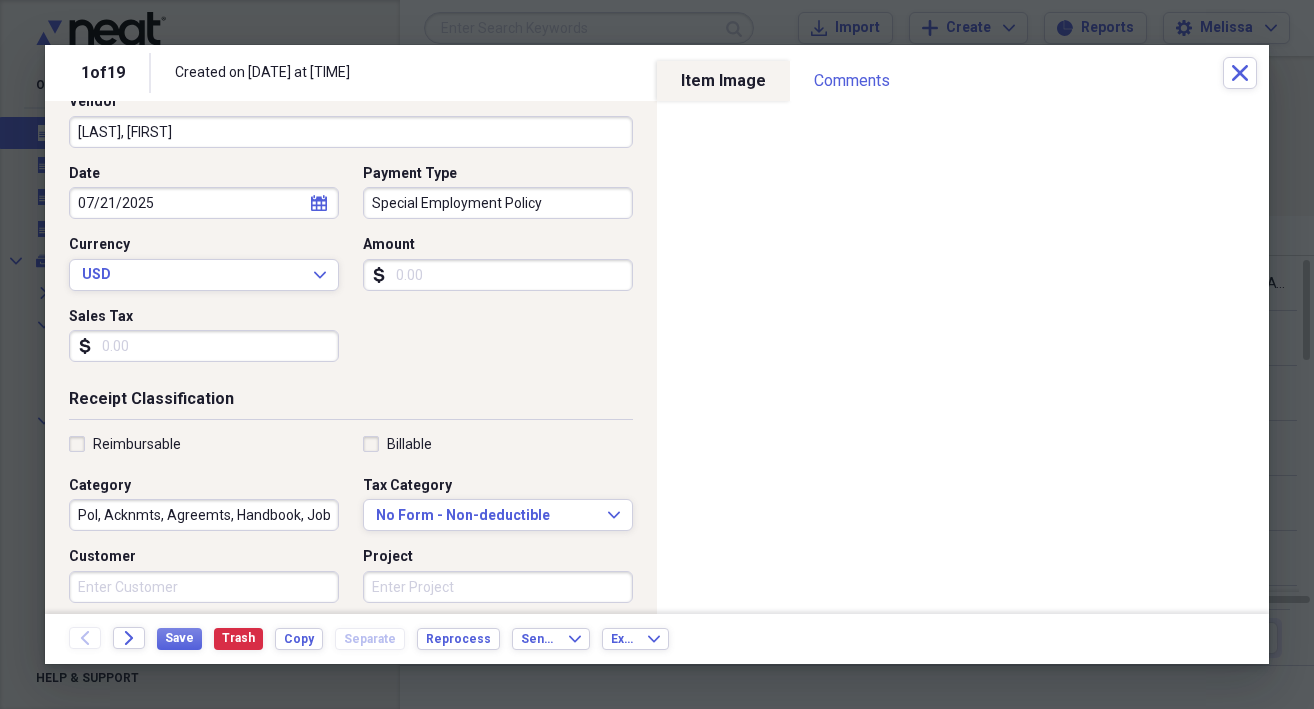 click on "Customer" at bounding box center [204, 587] 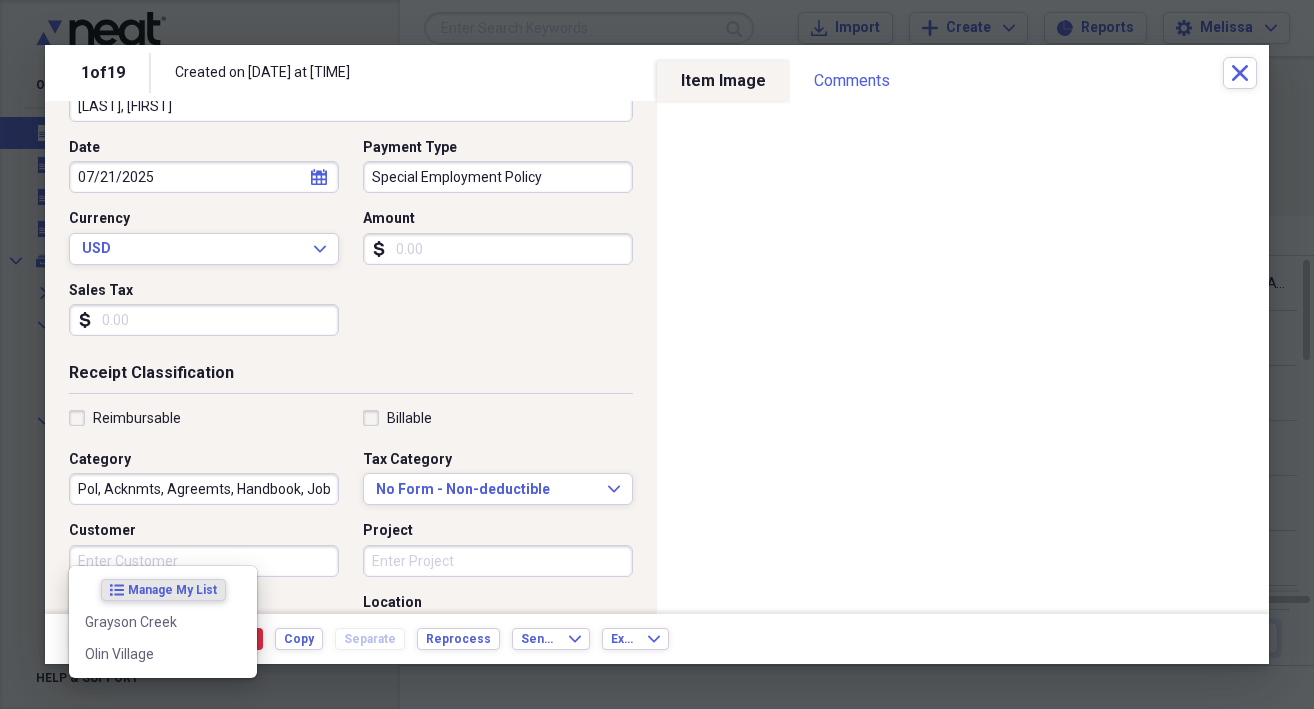 scroll, scrollTop: 191, scrollLeft: 0, axis: vertical 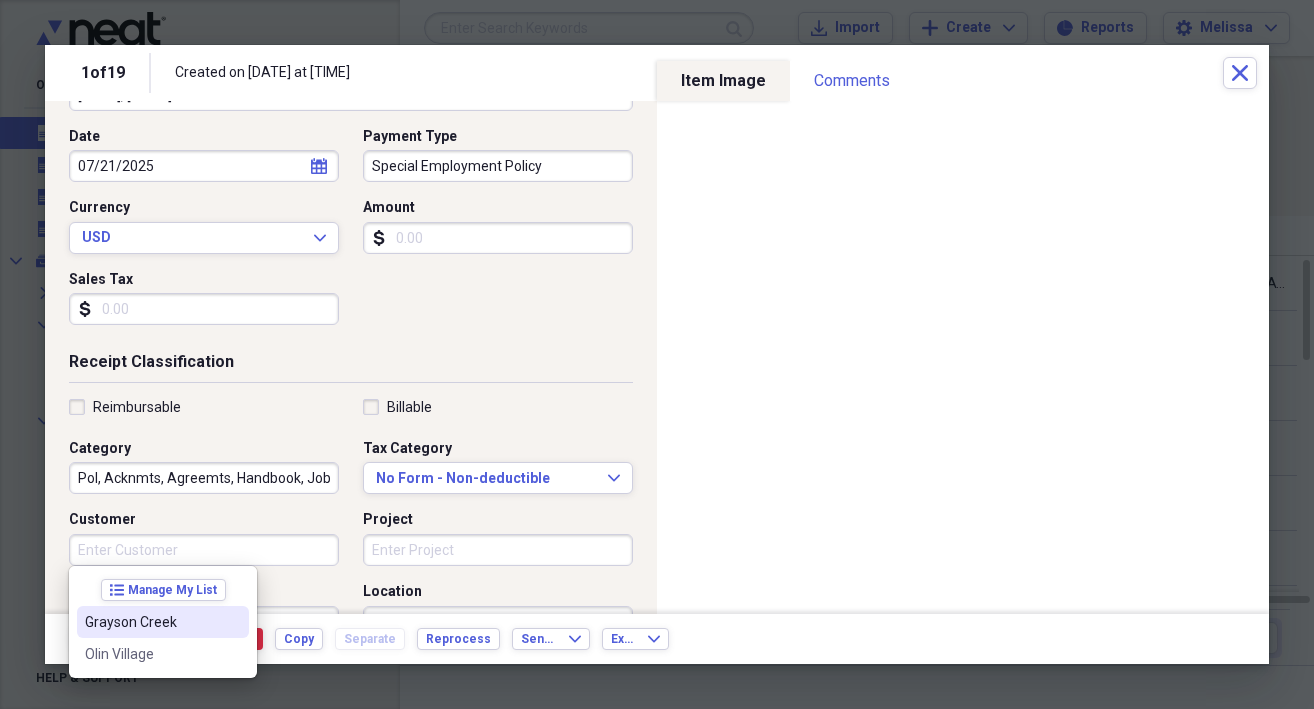 click on "Grayson Creek" at bounding box center [151, 622] 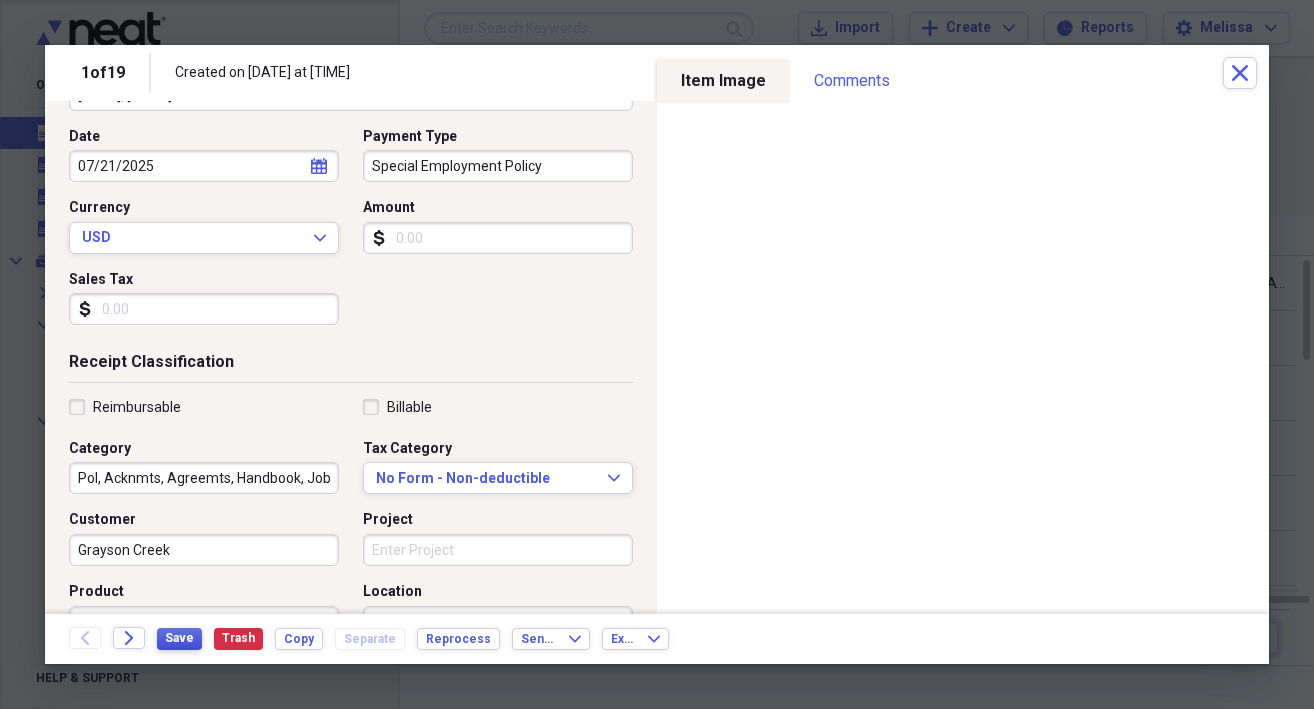 click on "Save" at bounding box center (179, 638) 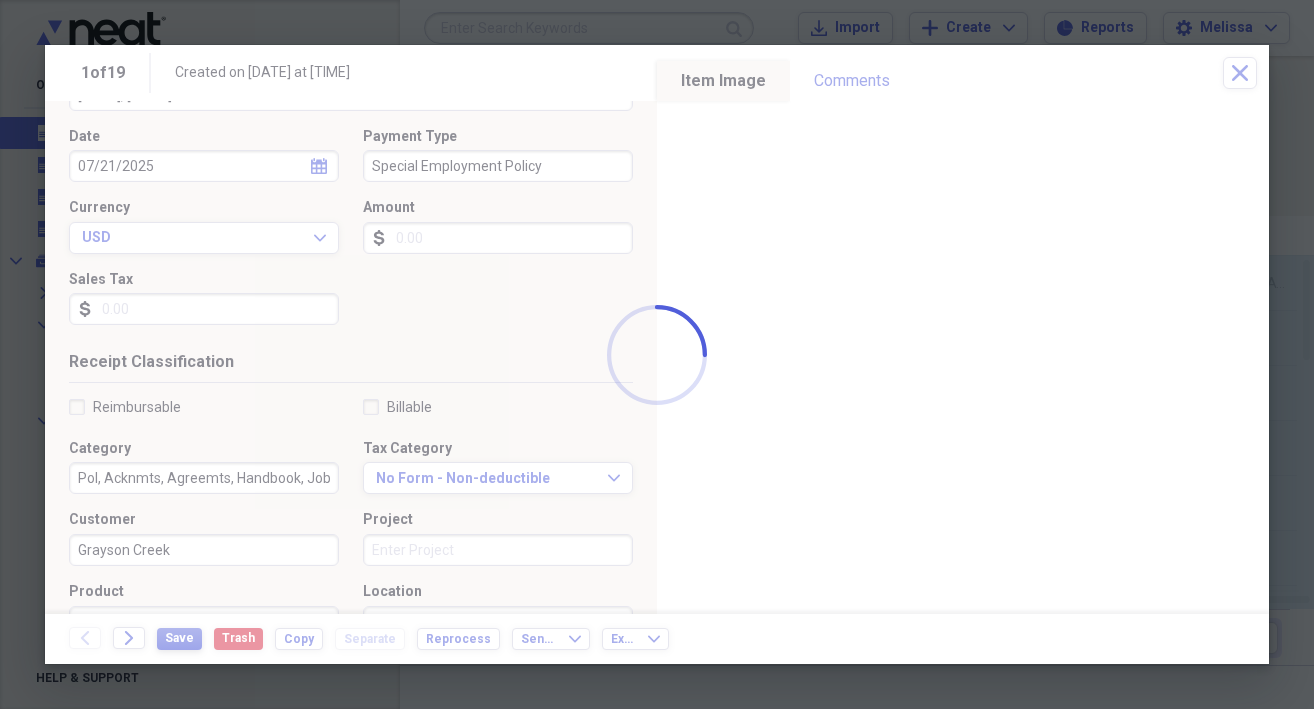 type on "Special Employment Policy" 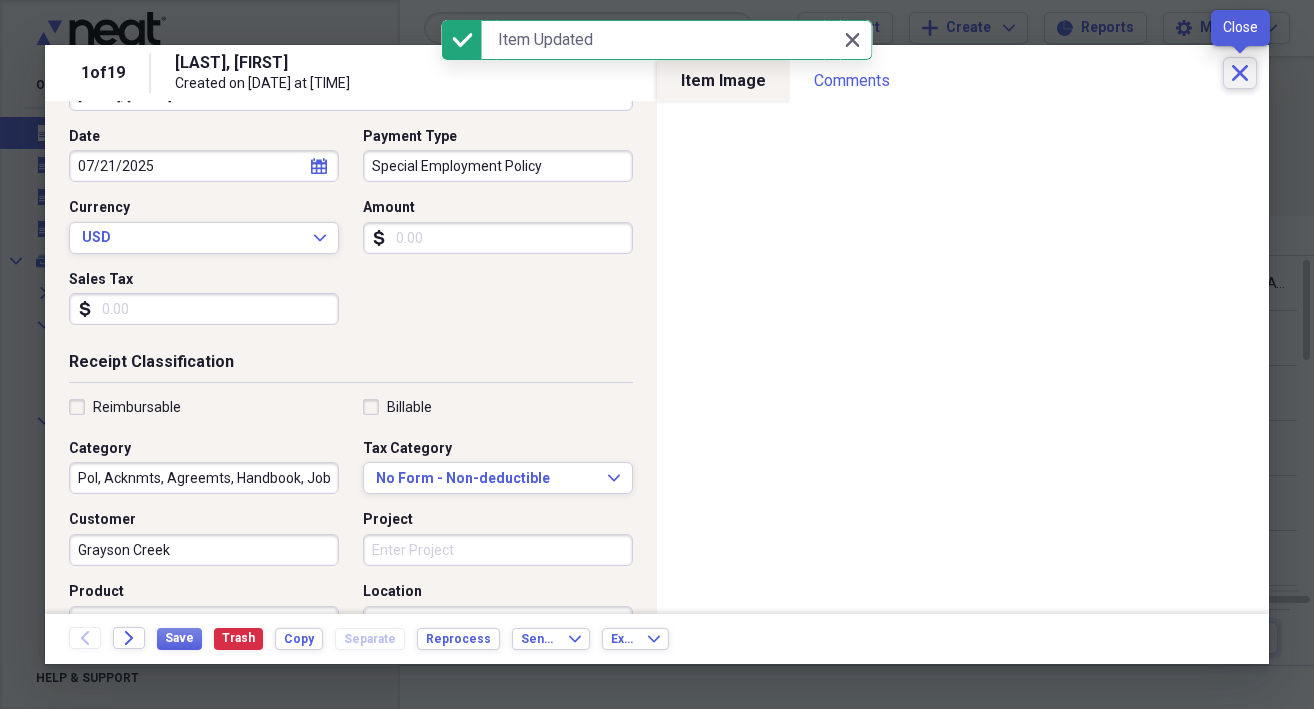 click 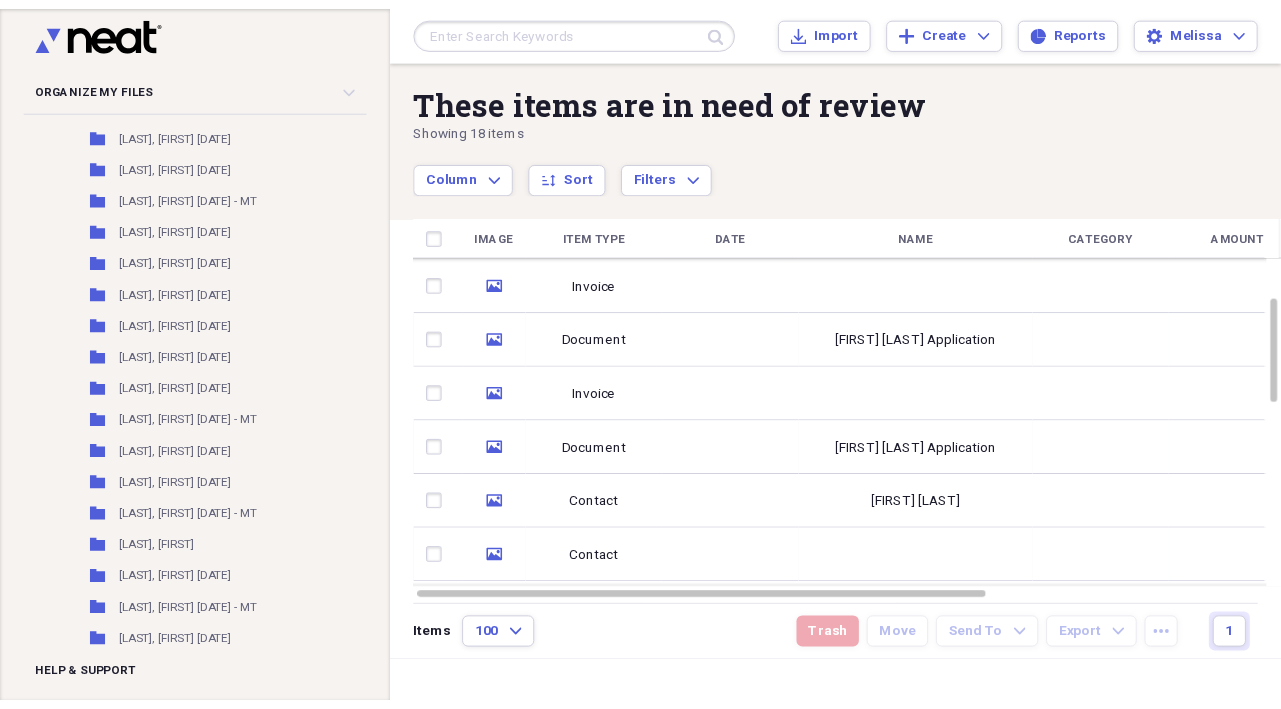 scroll, scrollTop: 964, scrollLeft: 0, axis: vertical 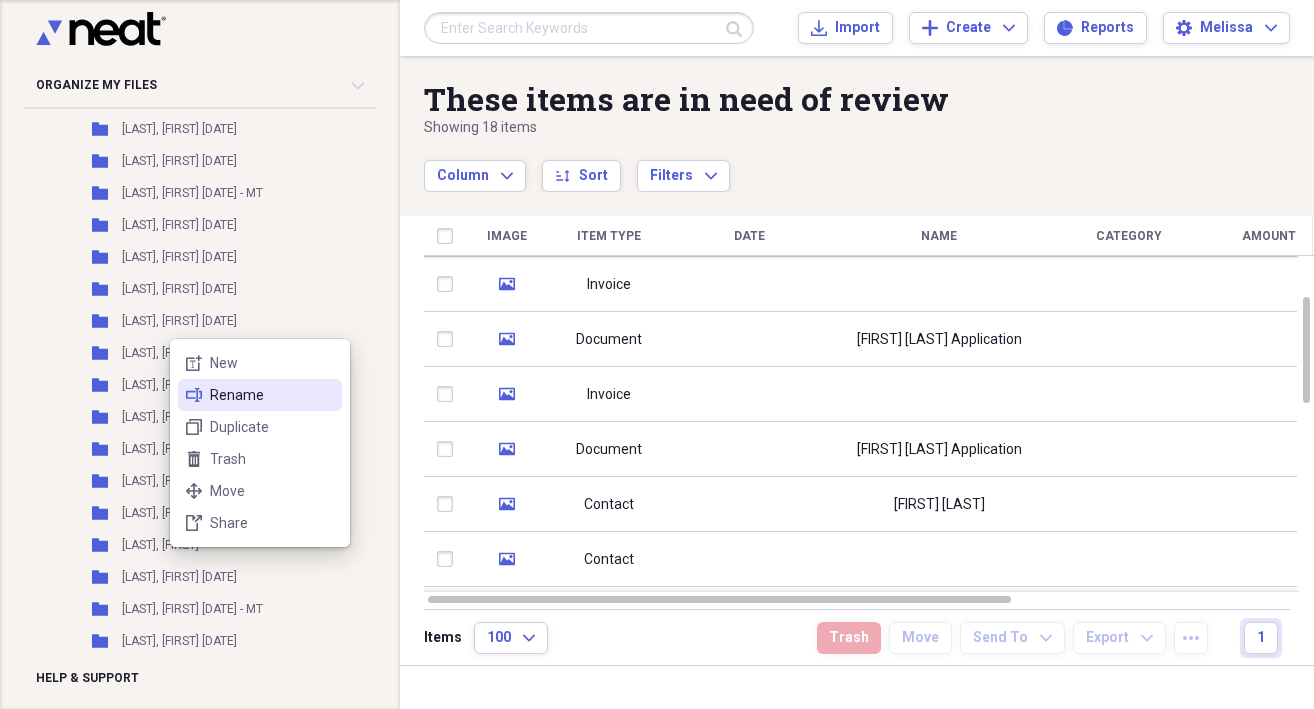 click on "Rename" at bounding box center [272, 395] 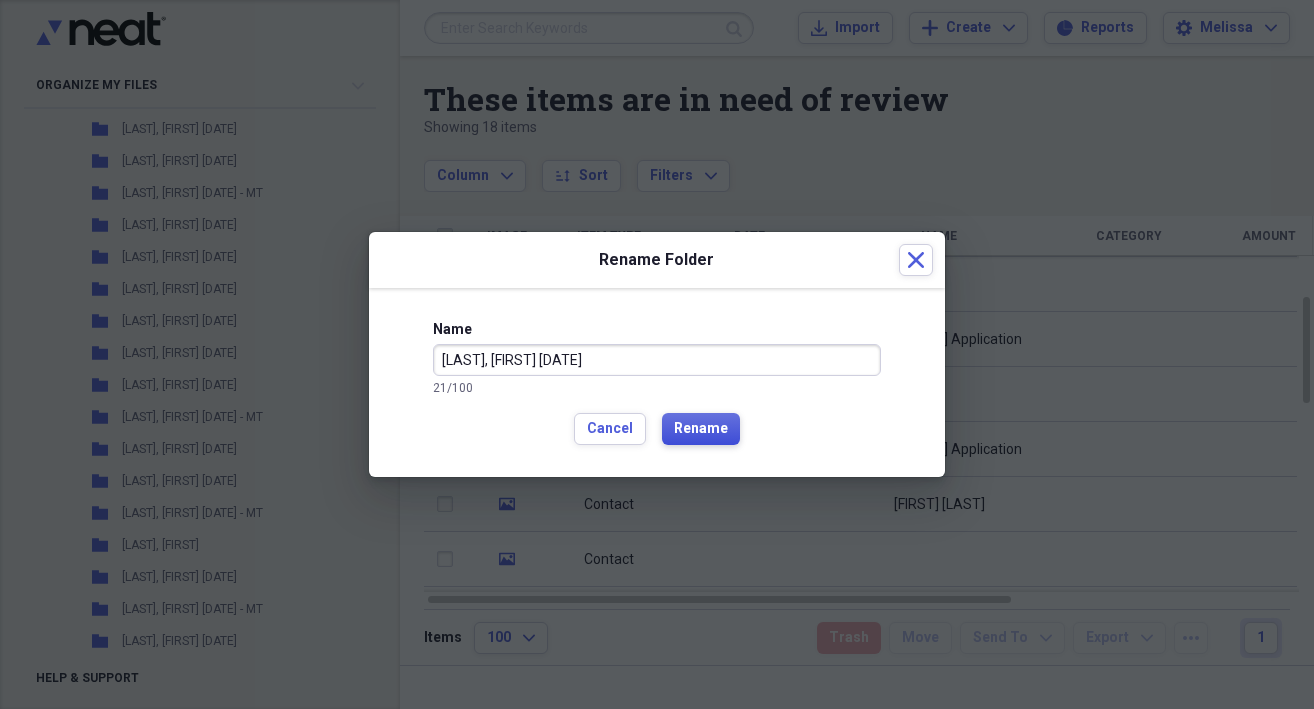 type on "[LAST], [FIRST] [DATE]" 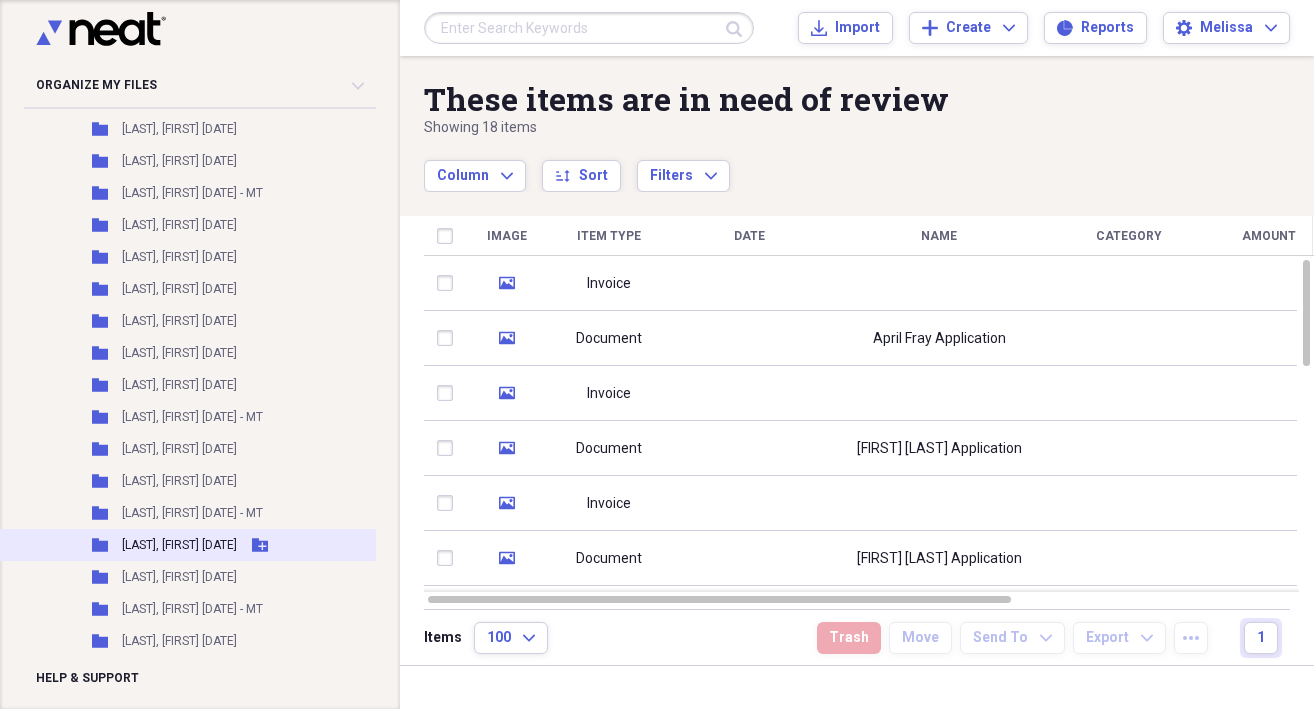 click on "[LAST], [FIRST] [DATE]" at bounding box center [179, 545] 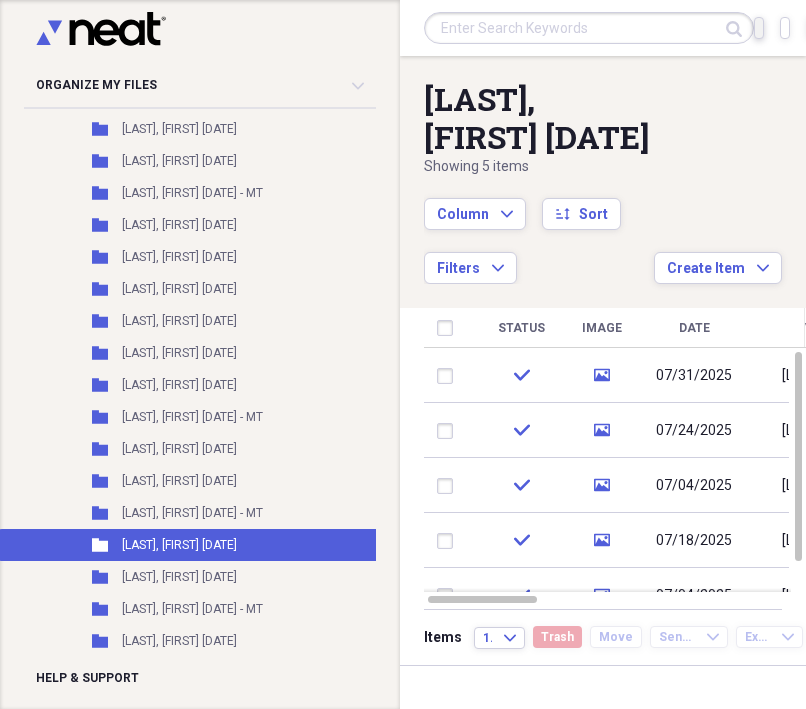click on "Import" 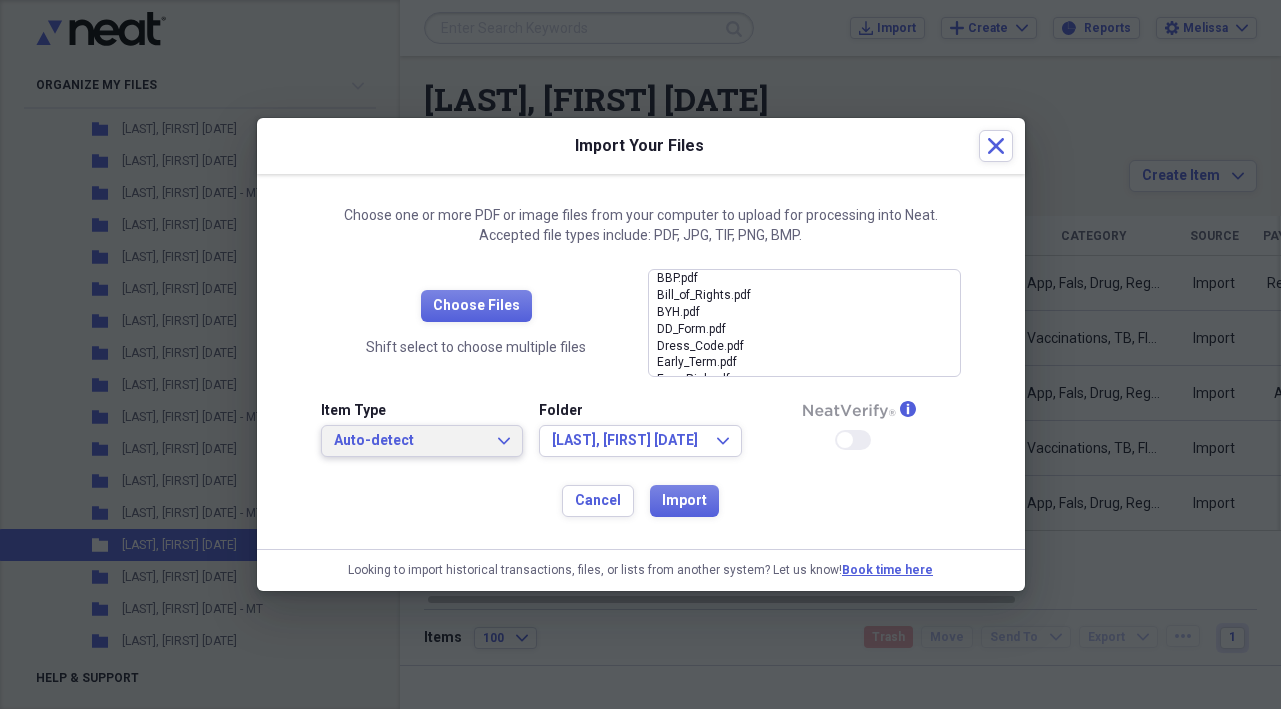 click on "Auto-detect Expand" at bounding box center [422, 441] 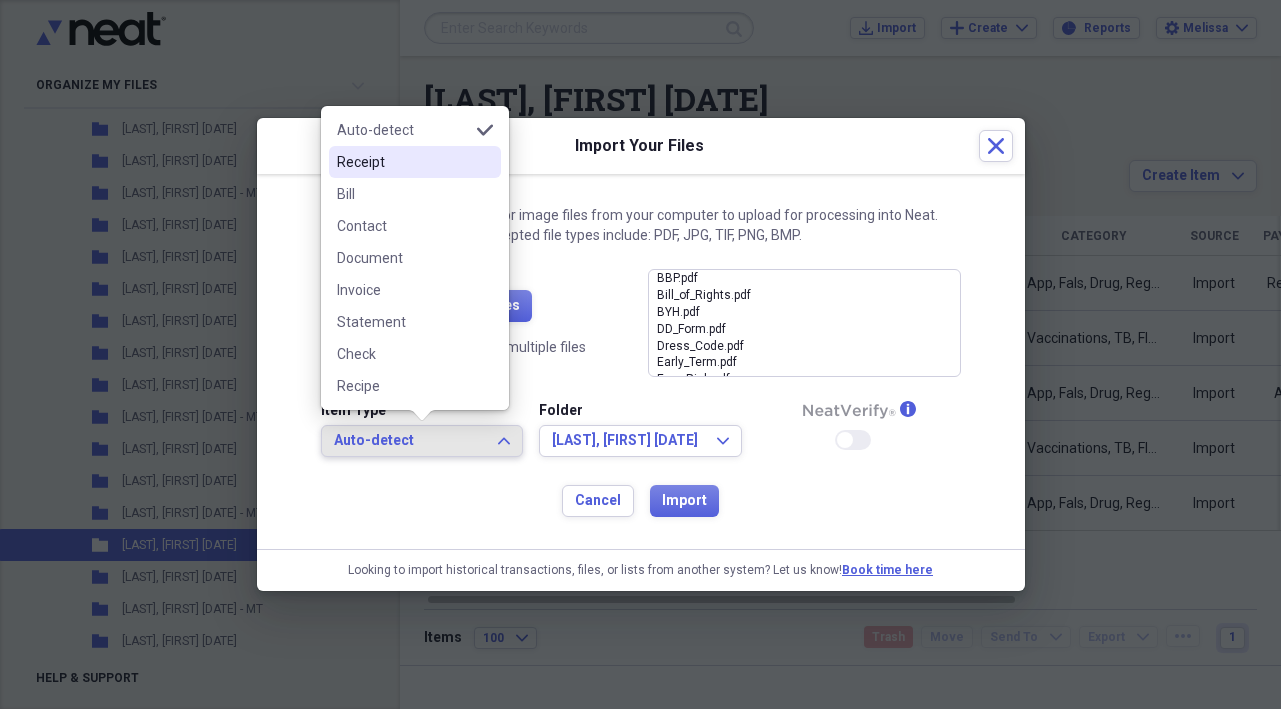 drag, startPoint x: 435, startPoint y: 177, endPoint x: 435, endPoint y: 161, distance: 16 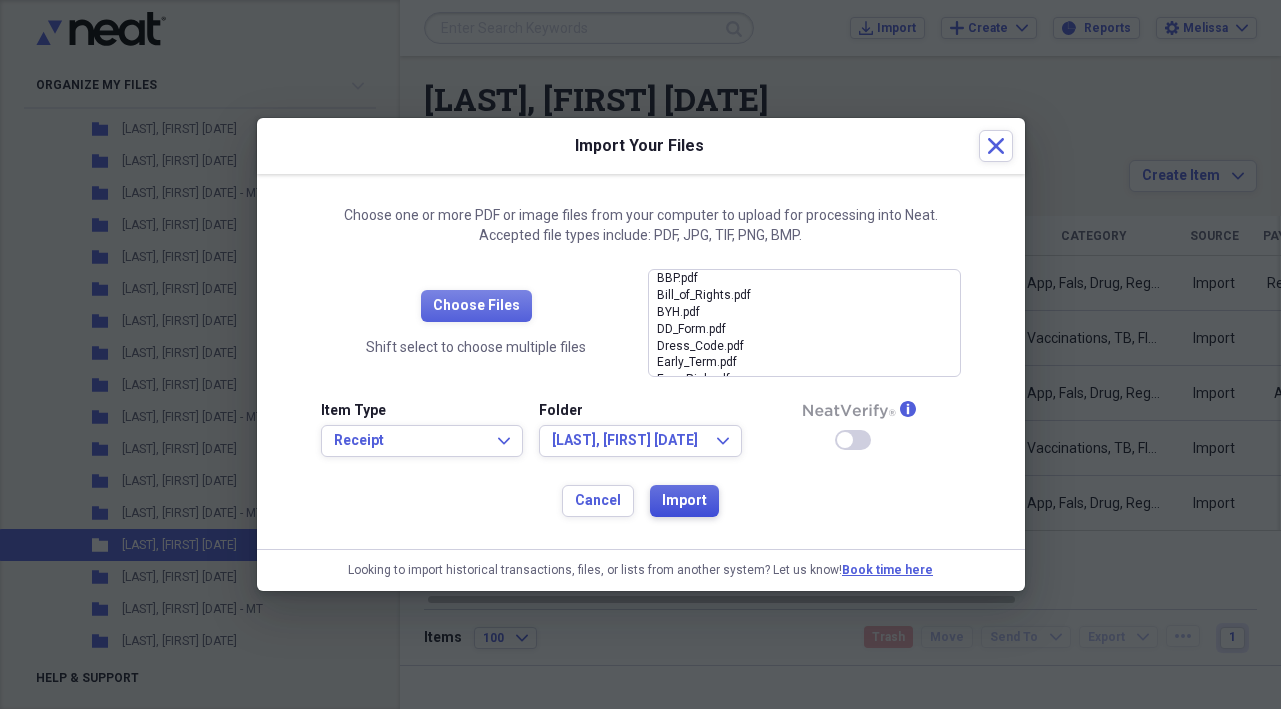 click on "Import" at bounding box center [684, 501] 